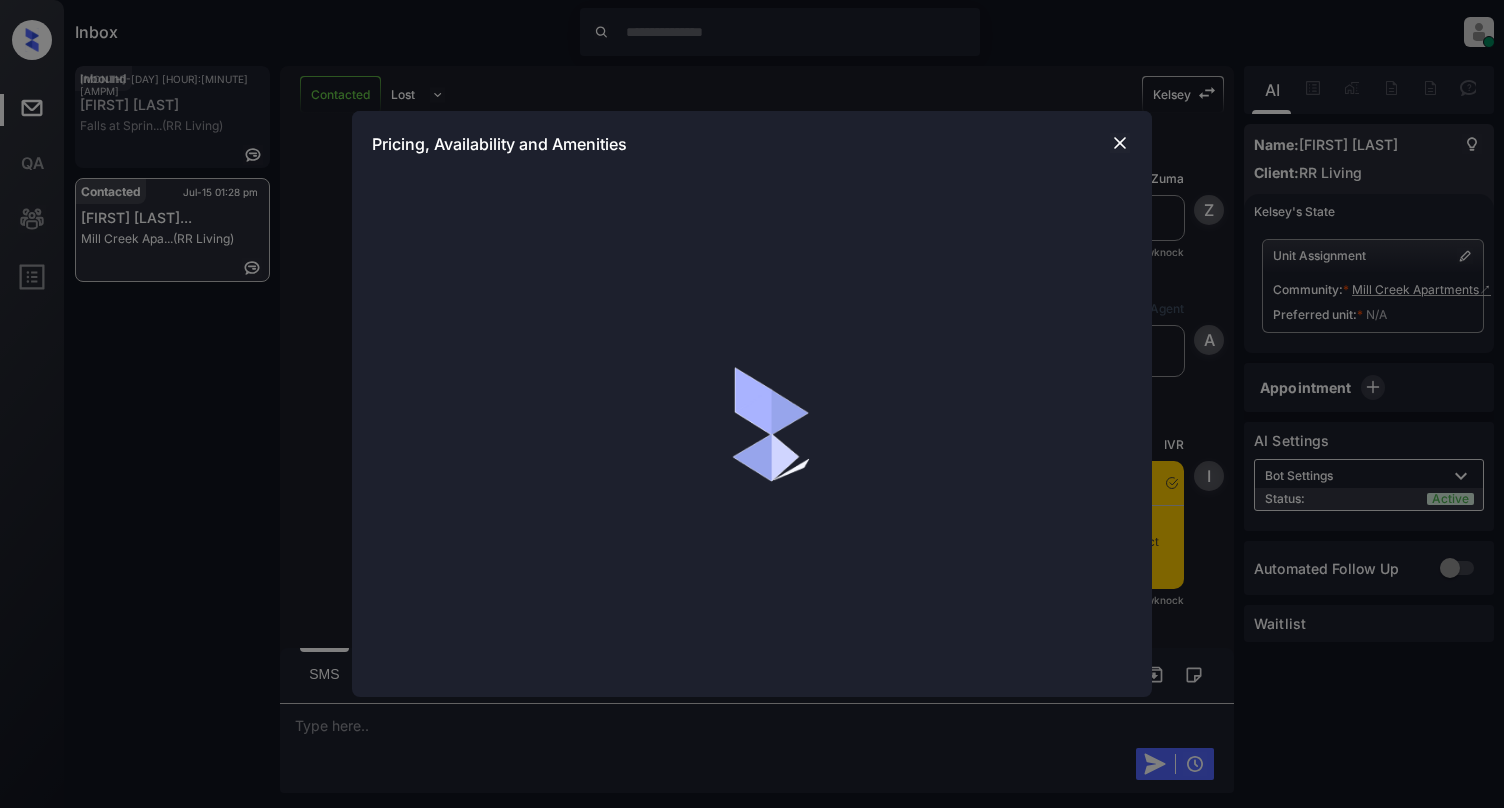 scroll, scrollTop: 0, scrollLeft: 0, axis: both 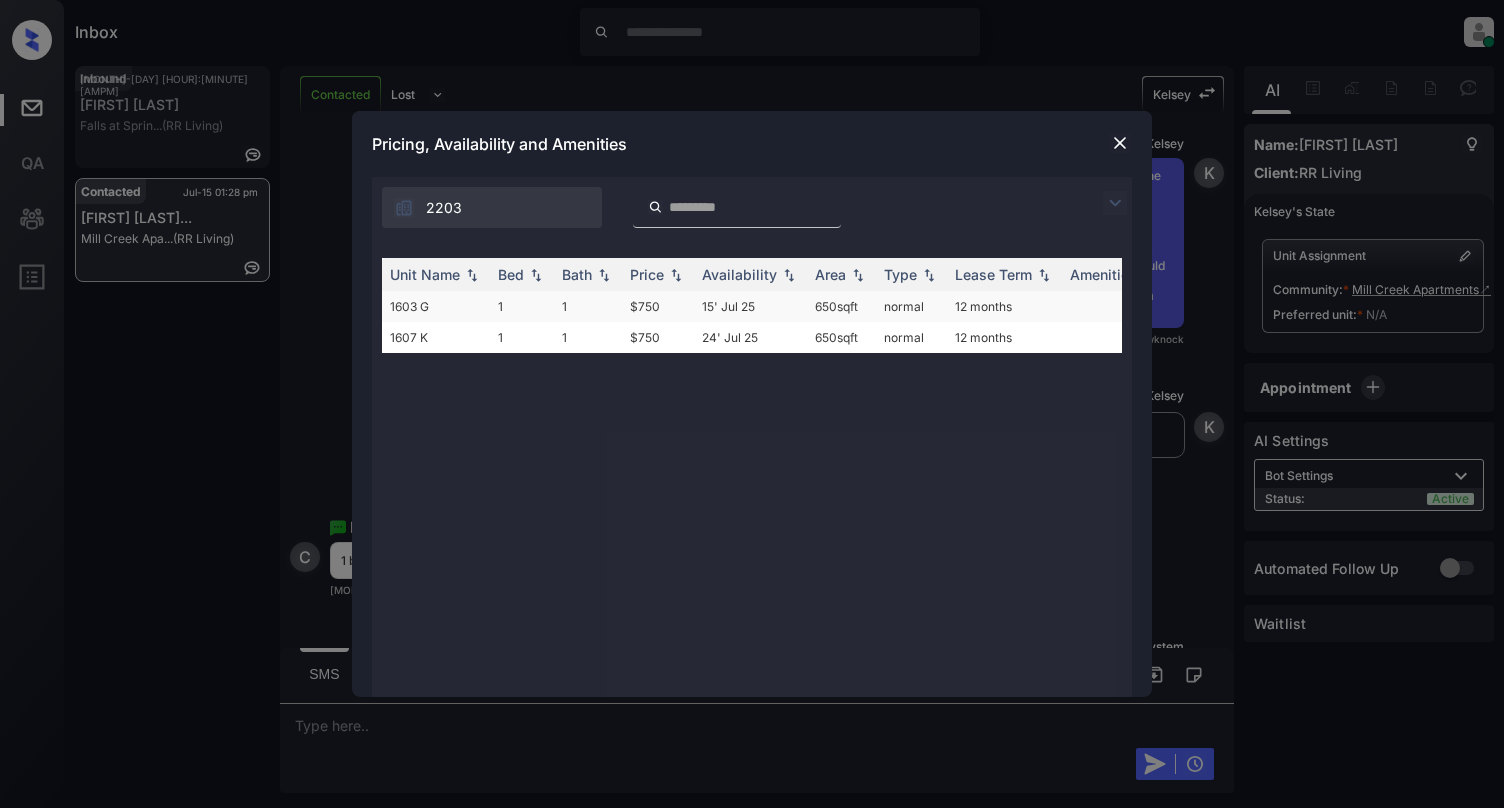 click on "1" at bounding box center (522, 306) 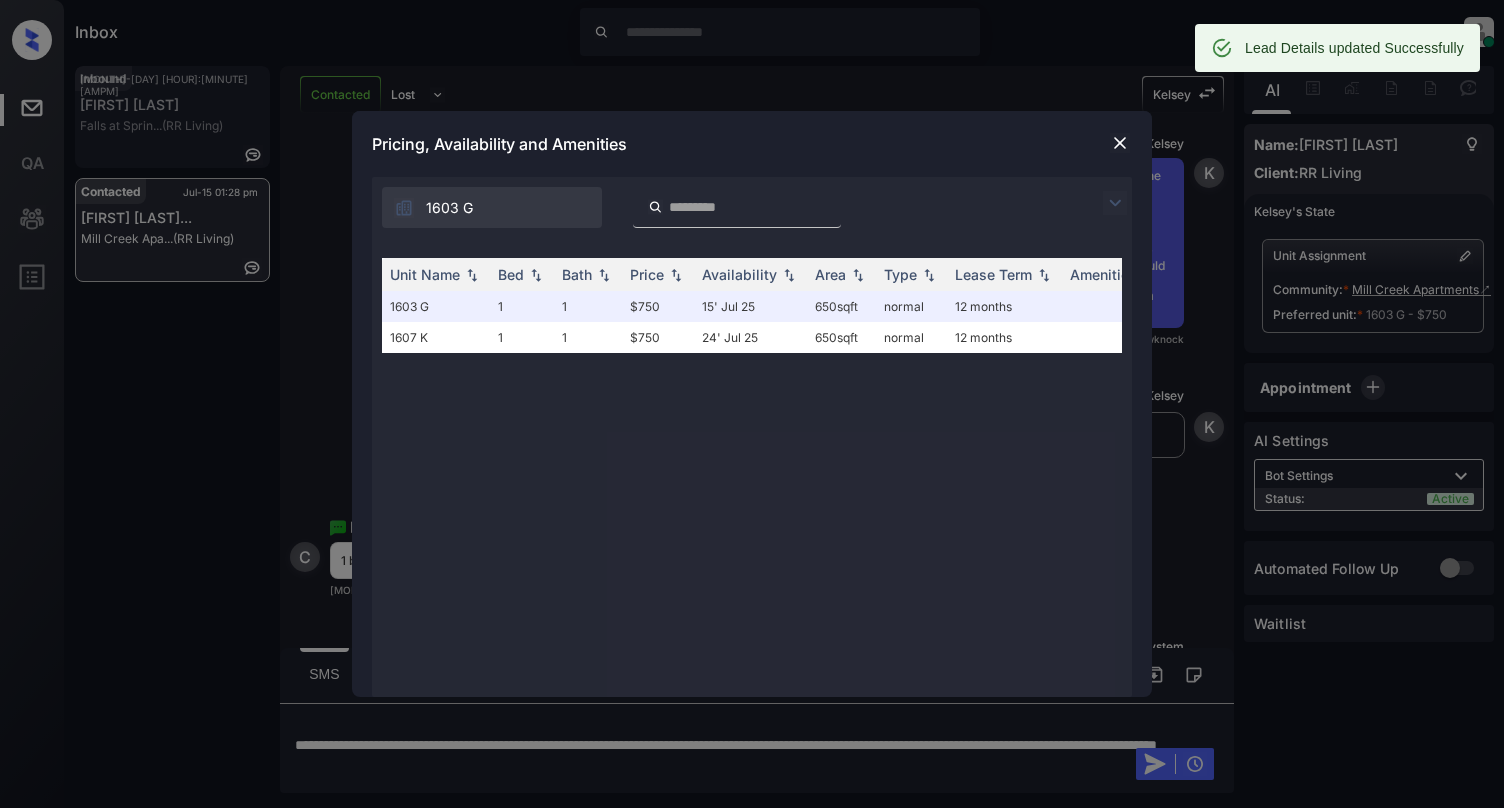 click at bounding box center (1120, 143) 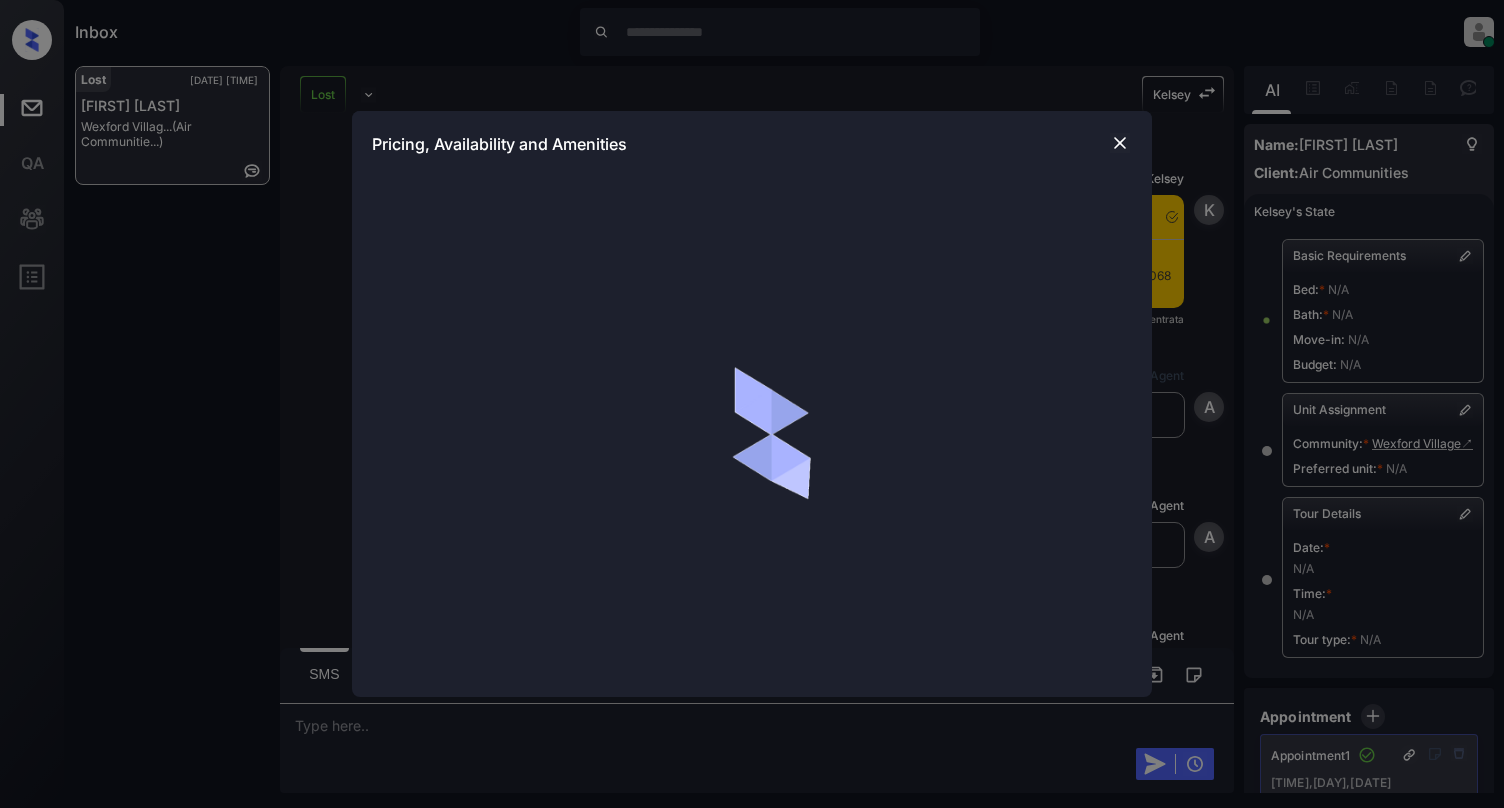 scroll, scrollTop: 0, scrollLeft: 0, axis: both 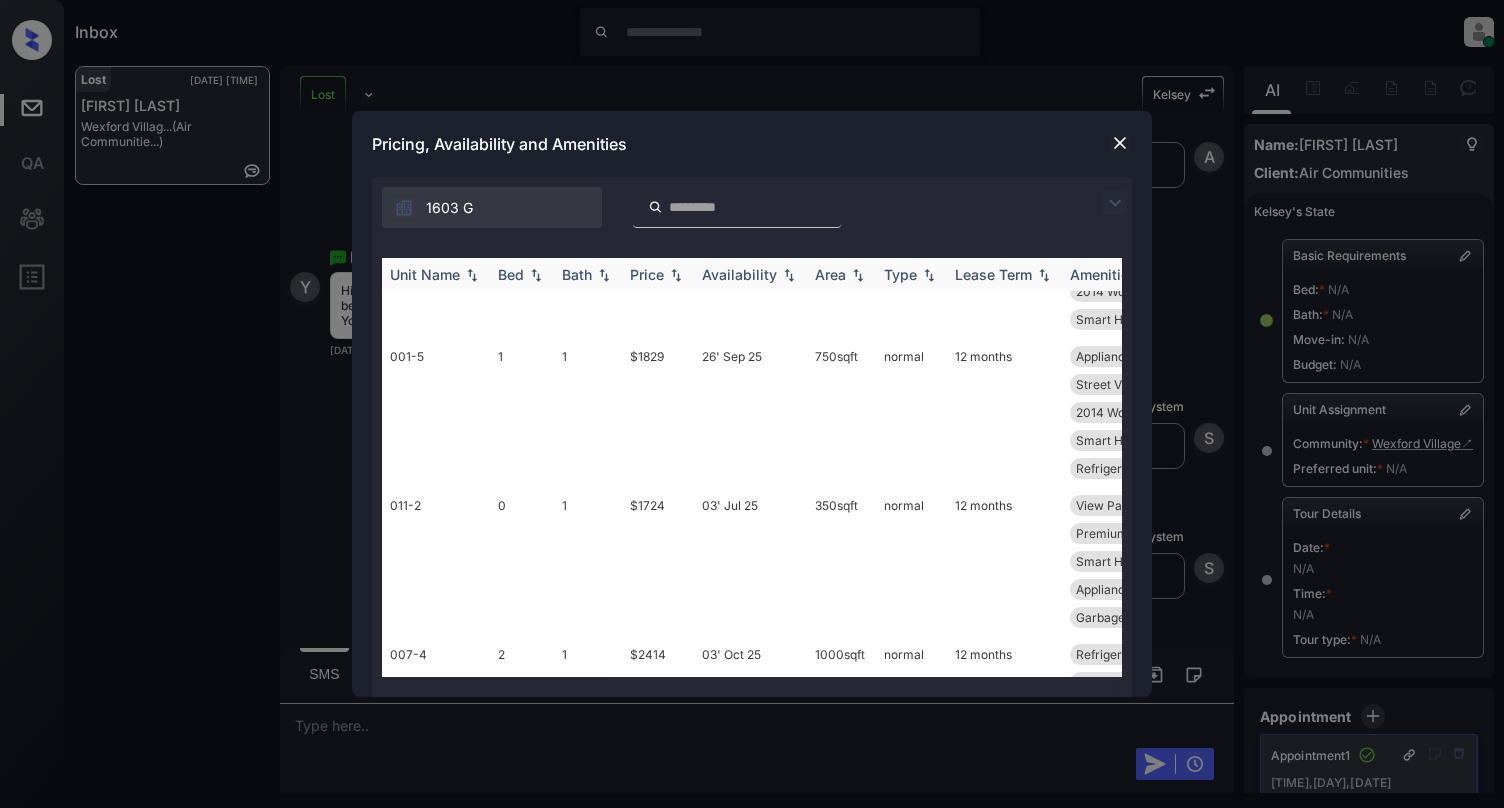 click on "Bed" at bounding box center (522, 274) 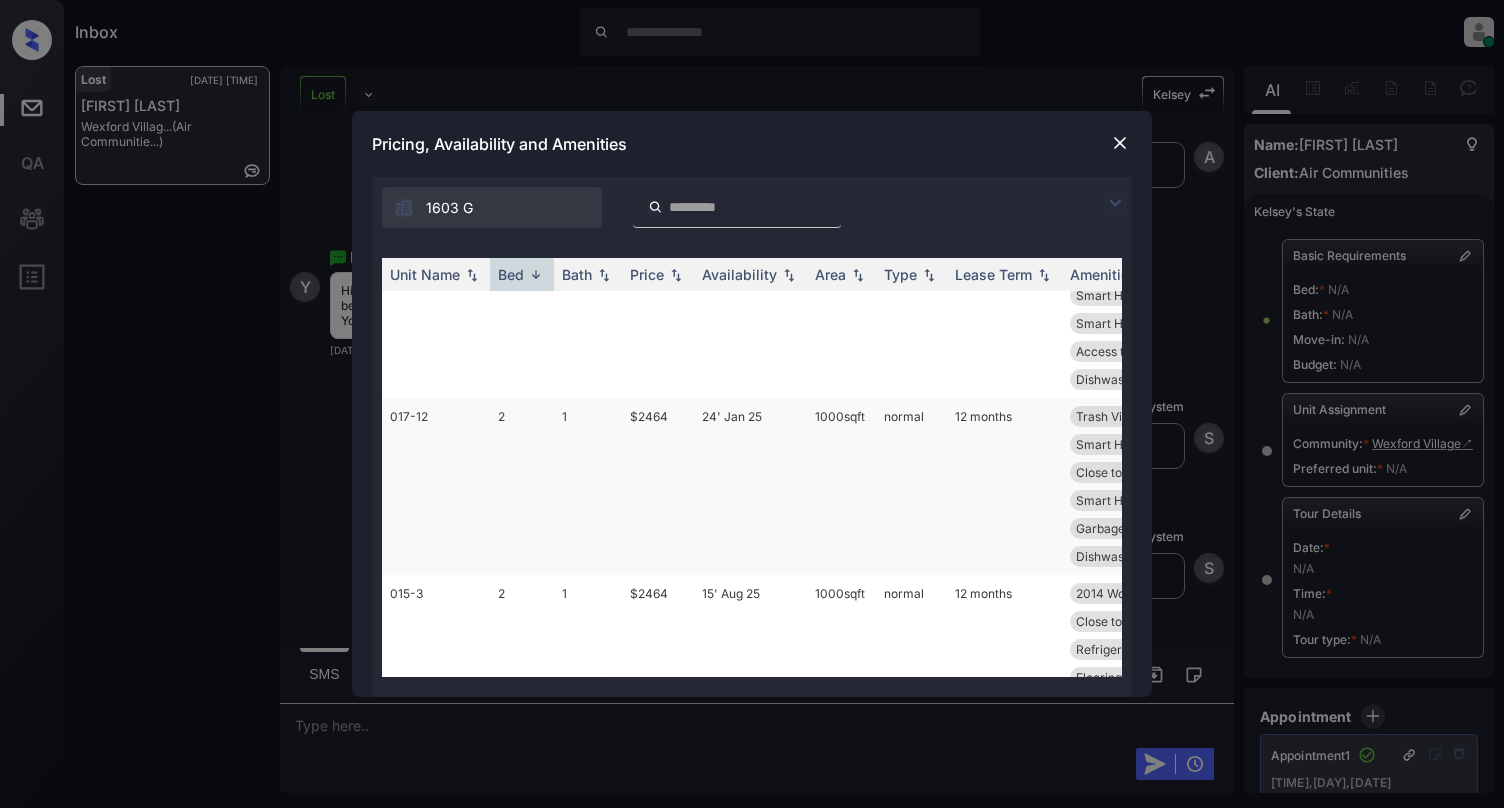 scroll, scrollTop: 0, scrollLeft: 0, axis: both 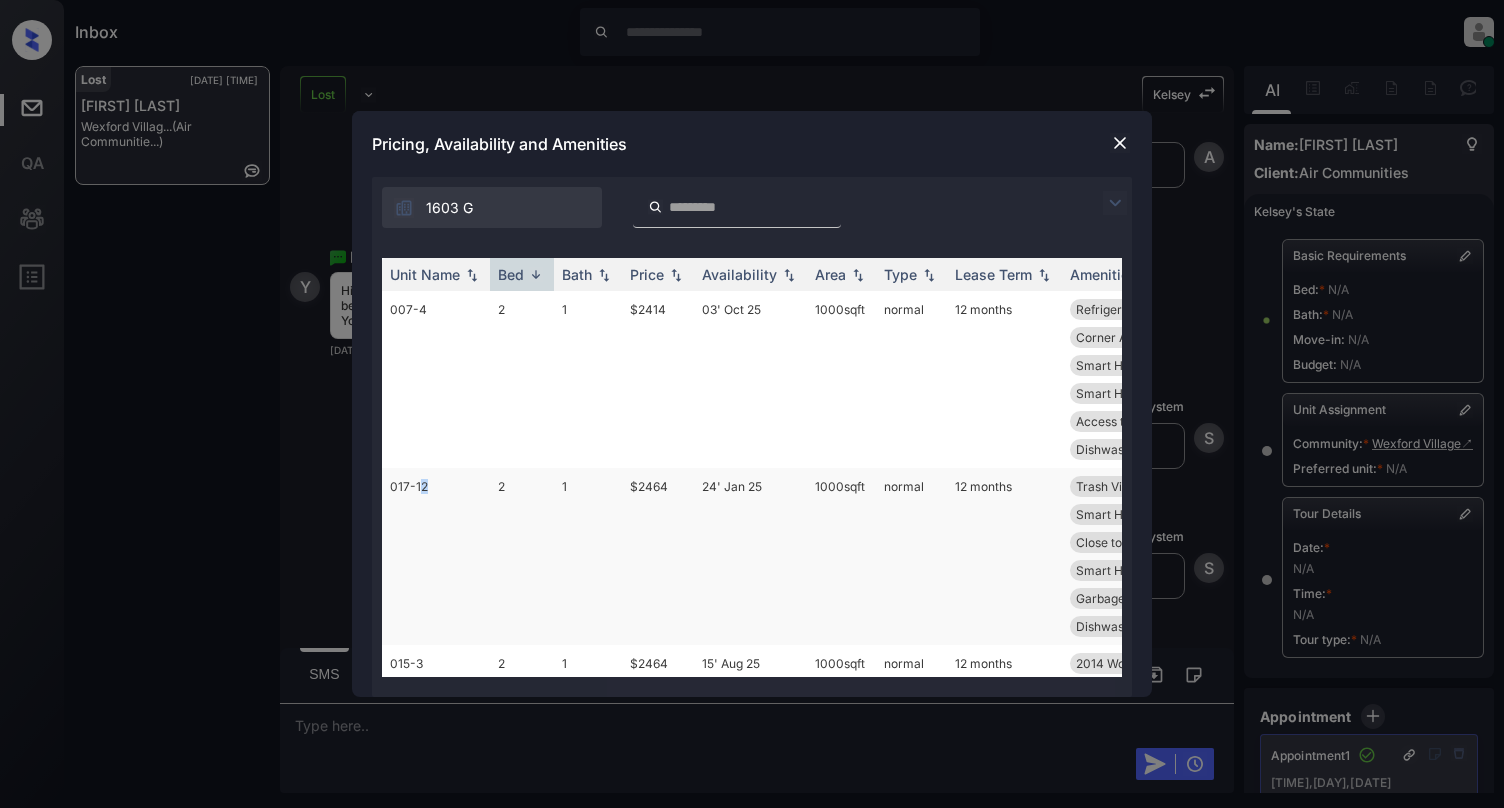click on "017-12" at bounding box center [436, 556] 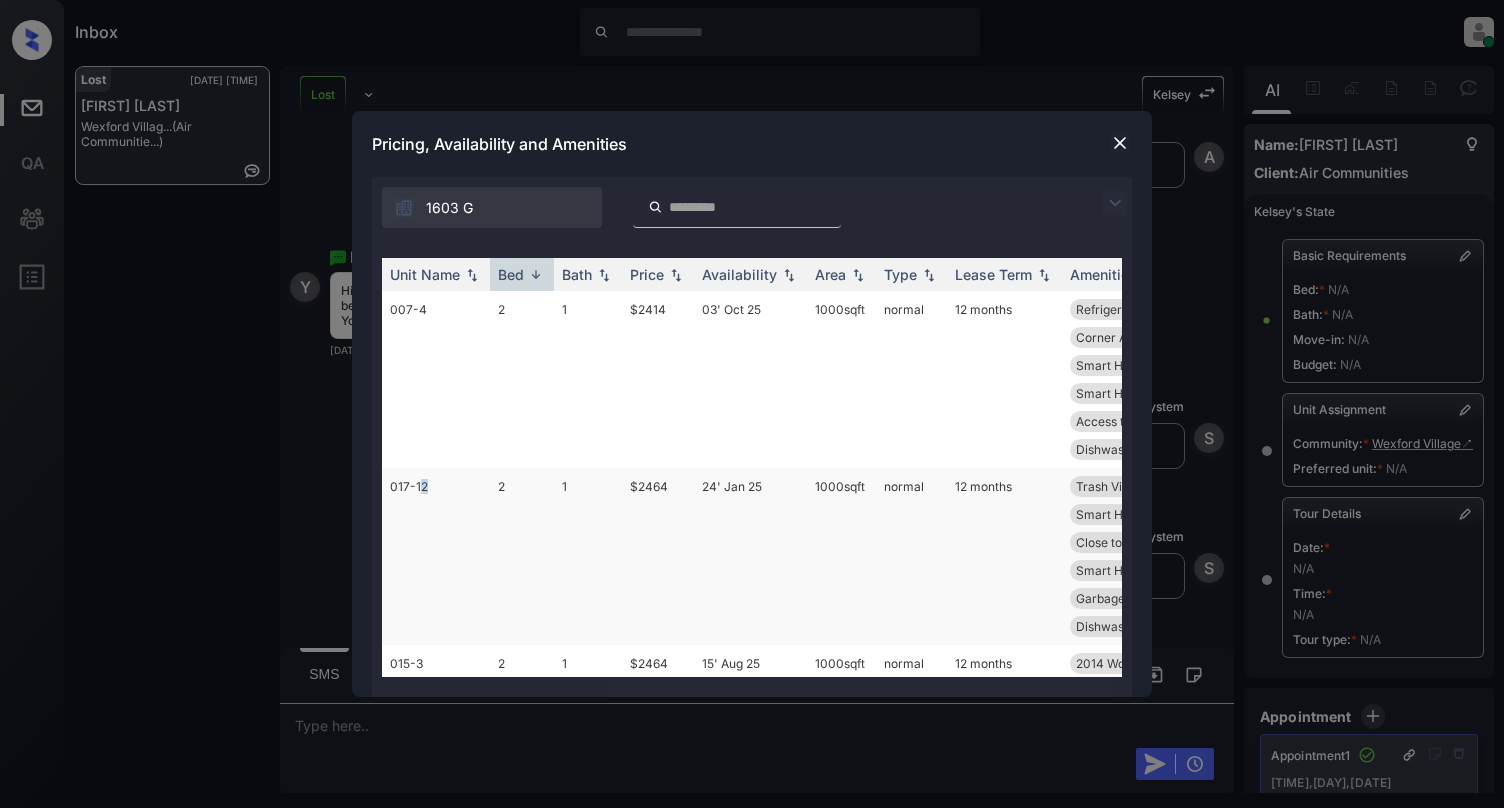 click on "017-12" at bounding box center [436, 556] 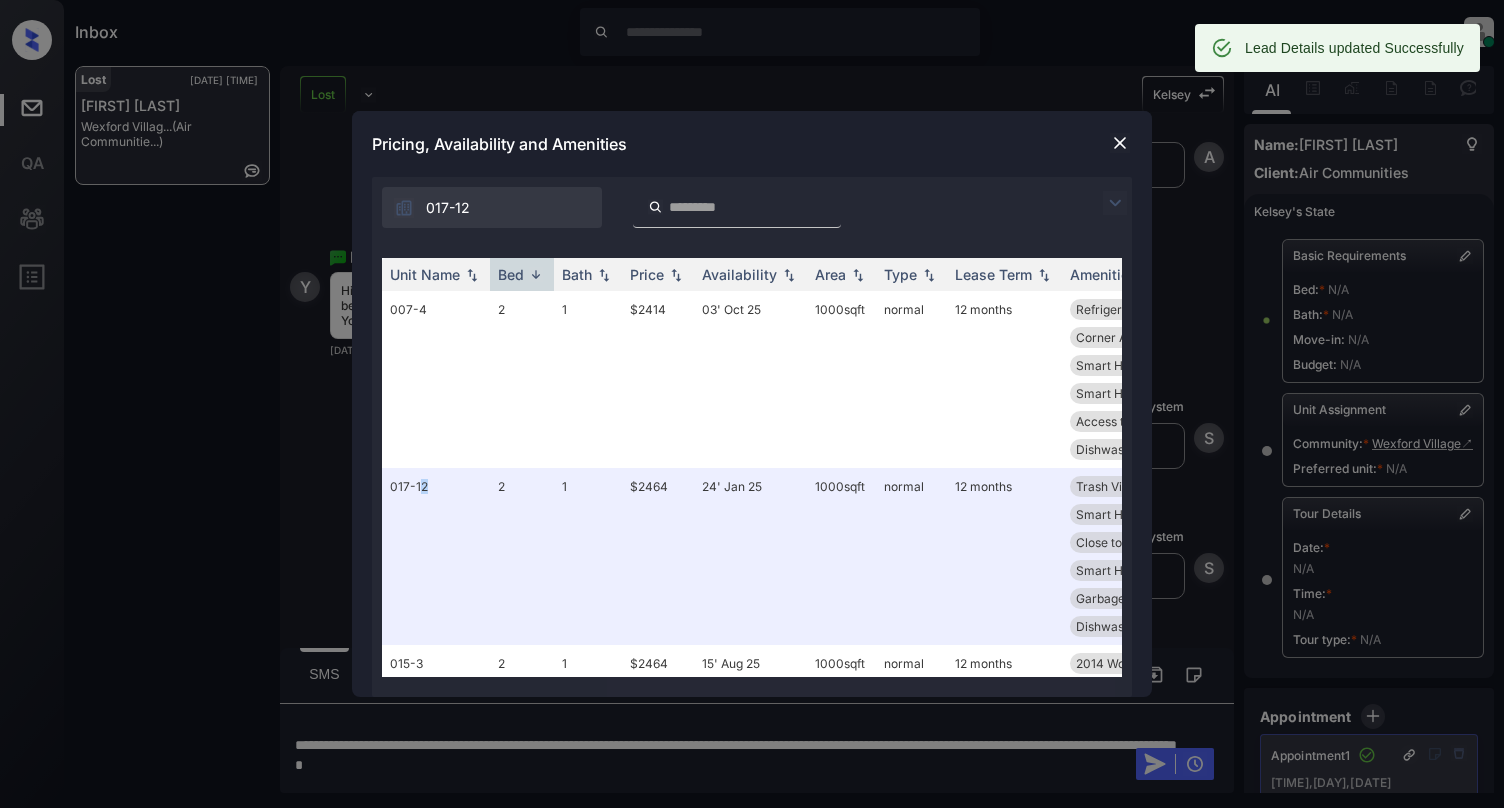 click at bounding box center [1120, 143] 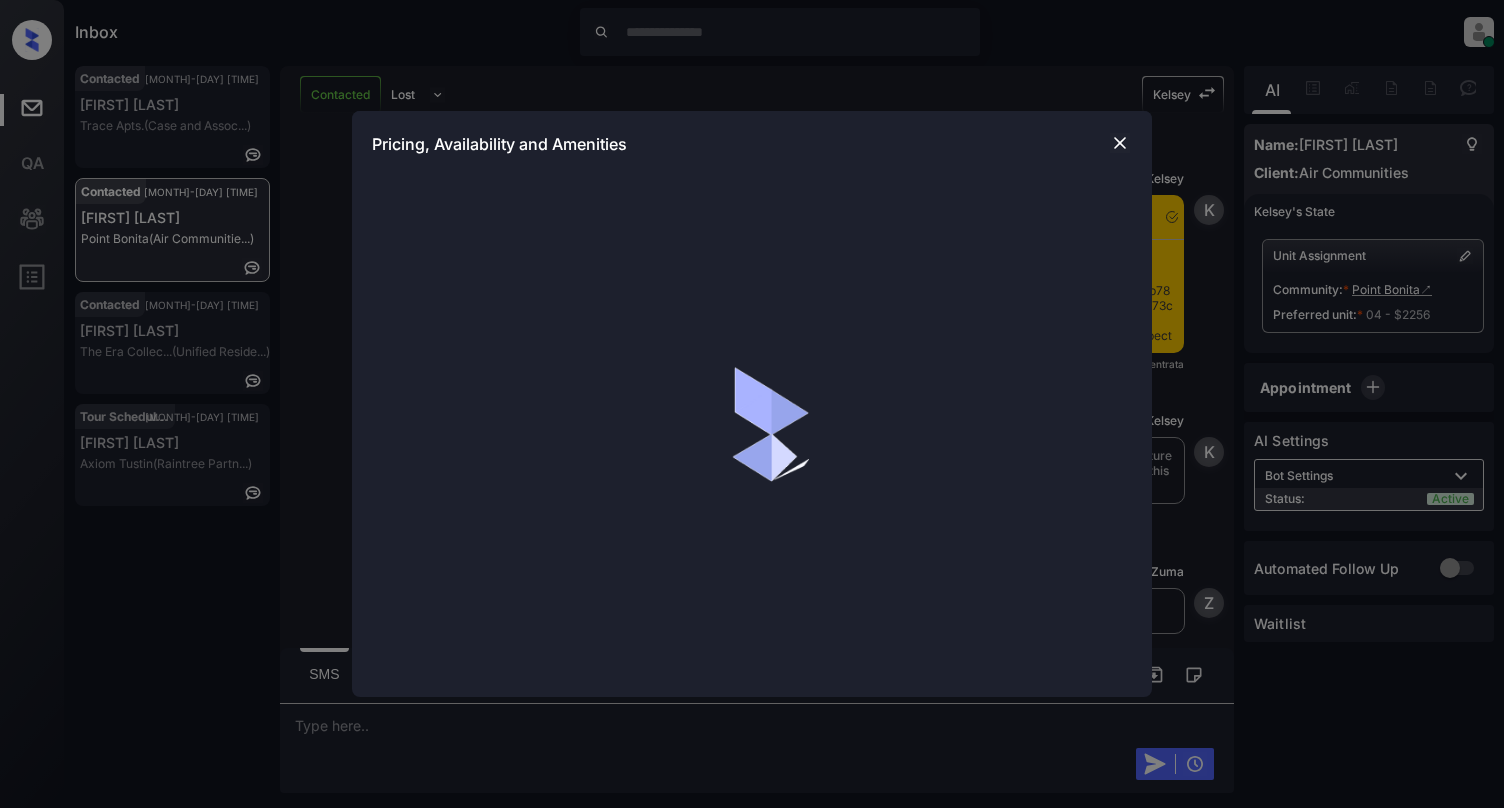 scroll, scrollTop: 0, scrollLeft: 0, axis: both 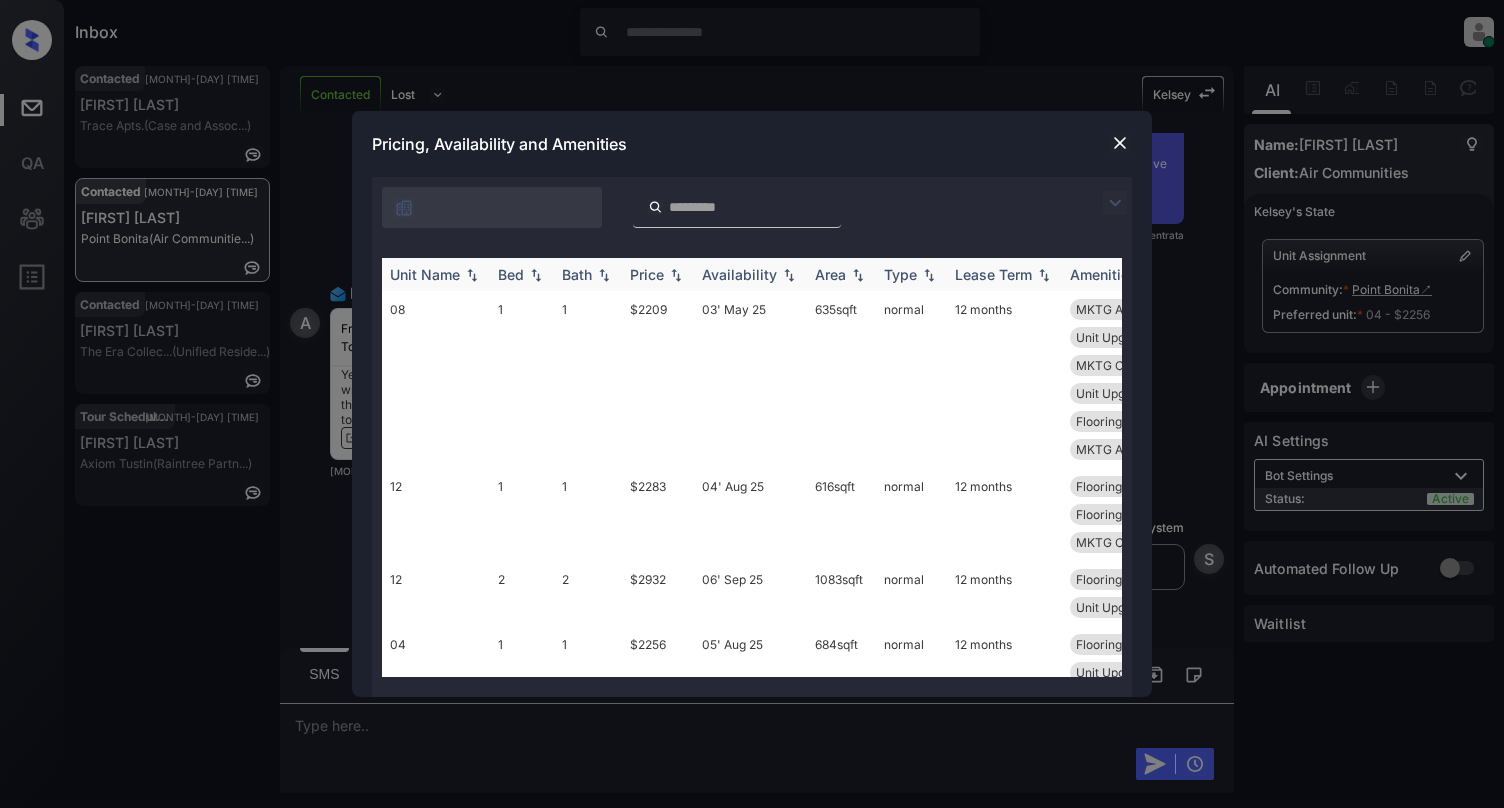 click at bounding box center [536, 275] 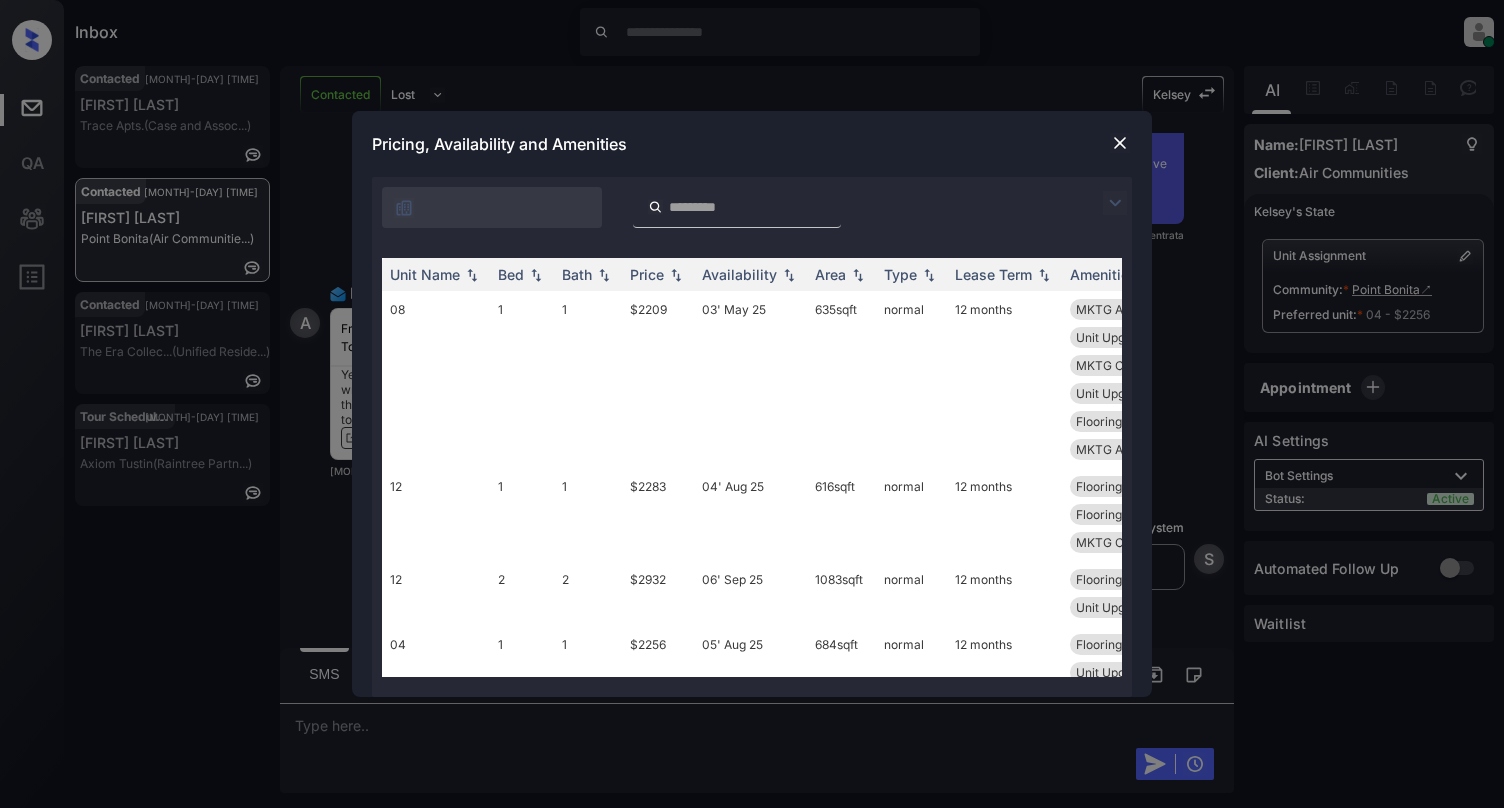 click at bounding box center [536, 275] 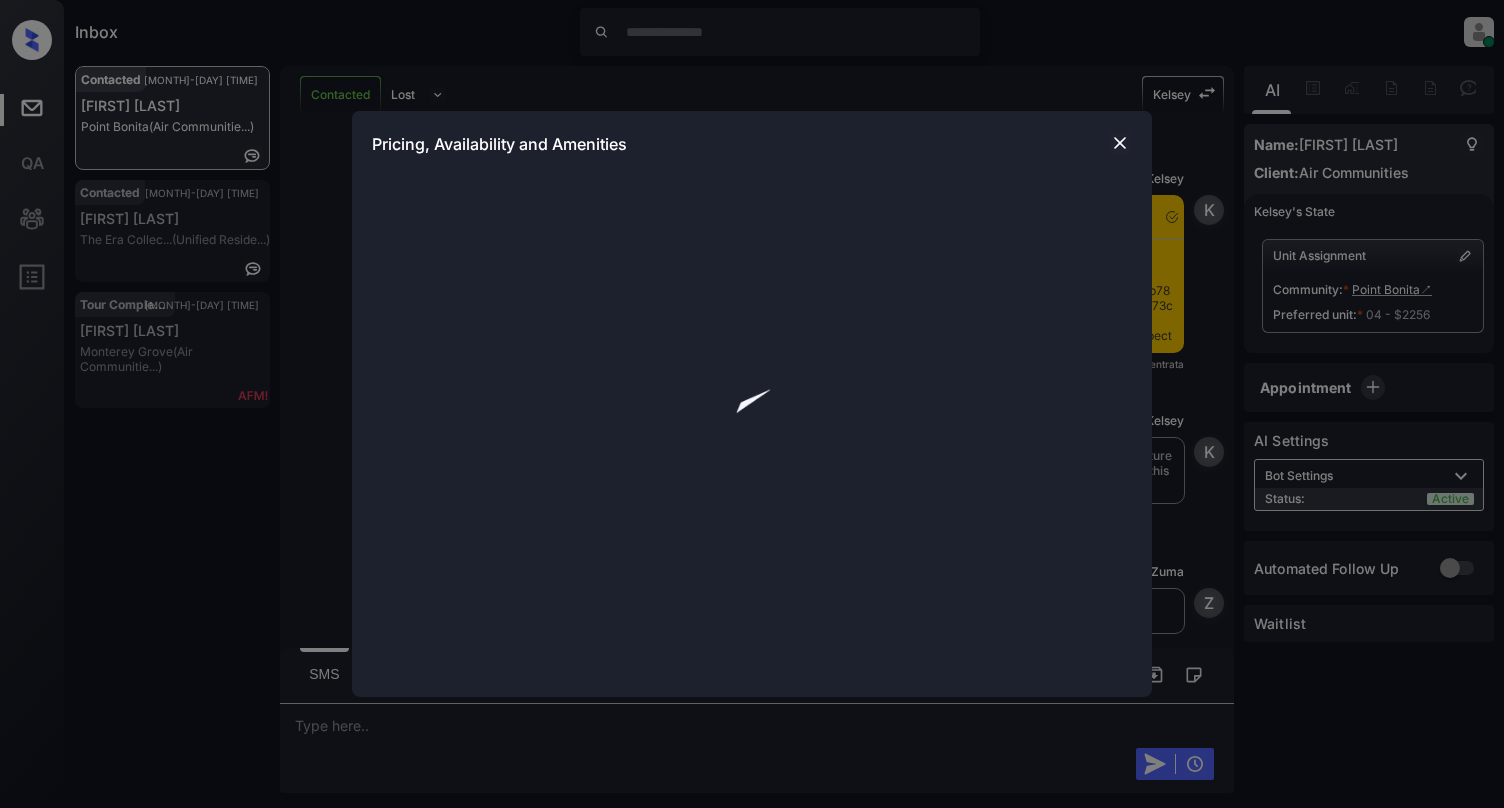 scroll, scrollTop: 0, scrollLeft: 0, axis: both 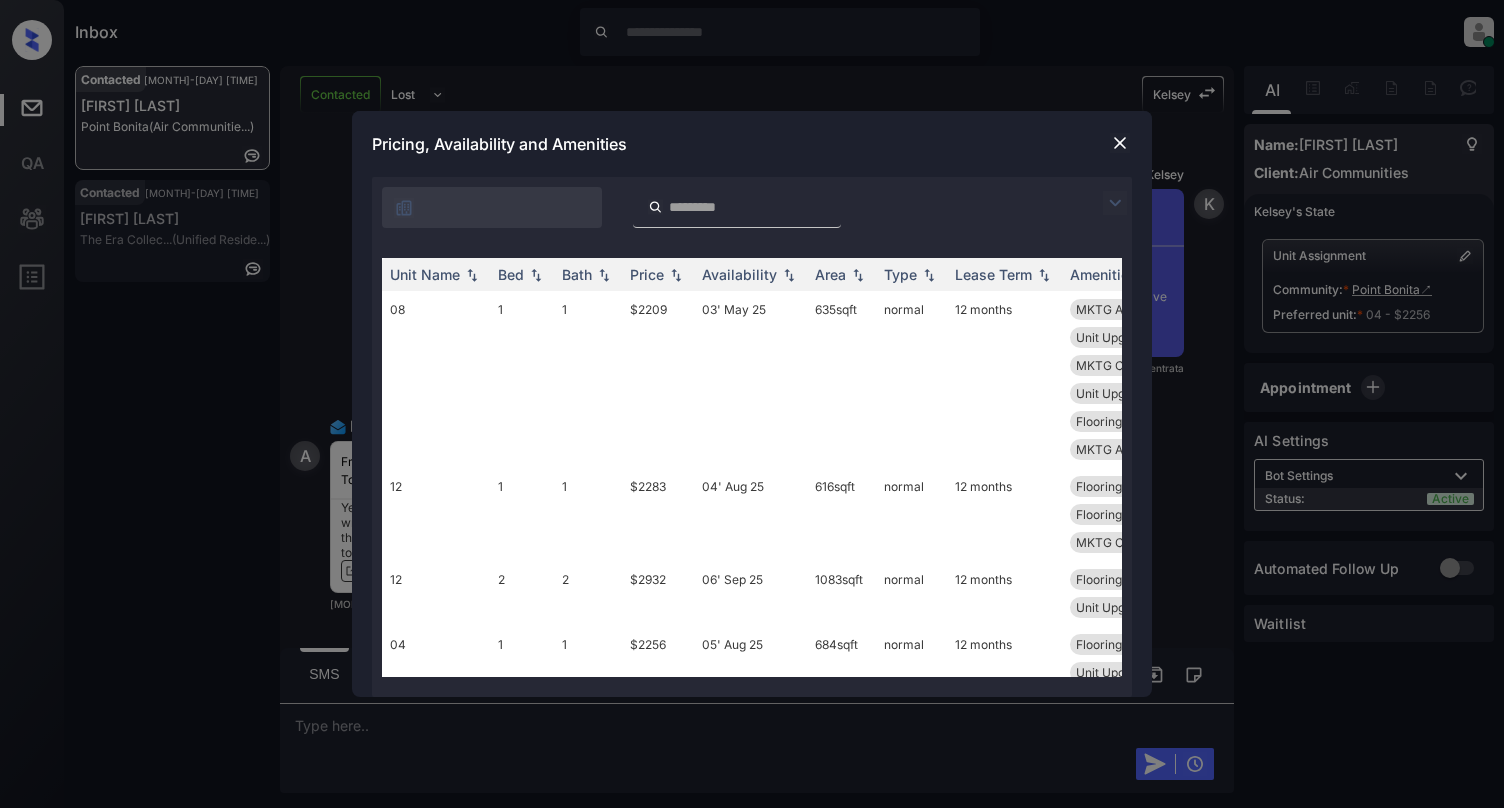 drag, startPoint x: 545, startPoint y: 273, endPoint x: 673, endPoint y: 397, distance: 178.21335 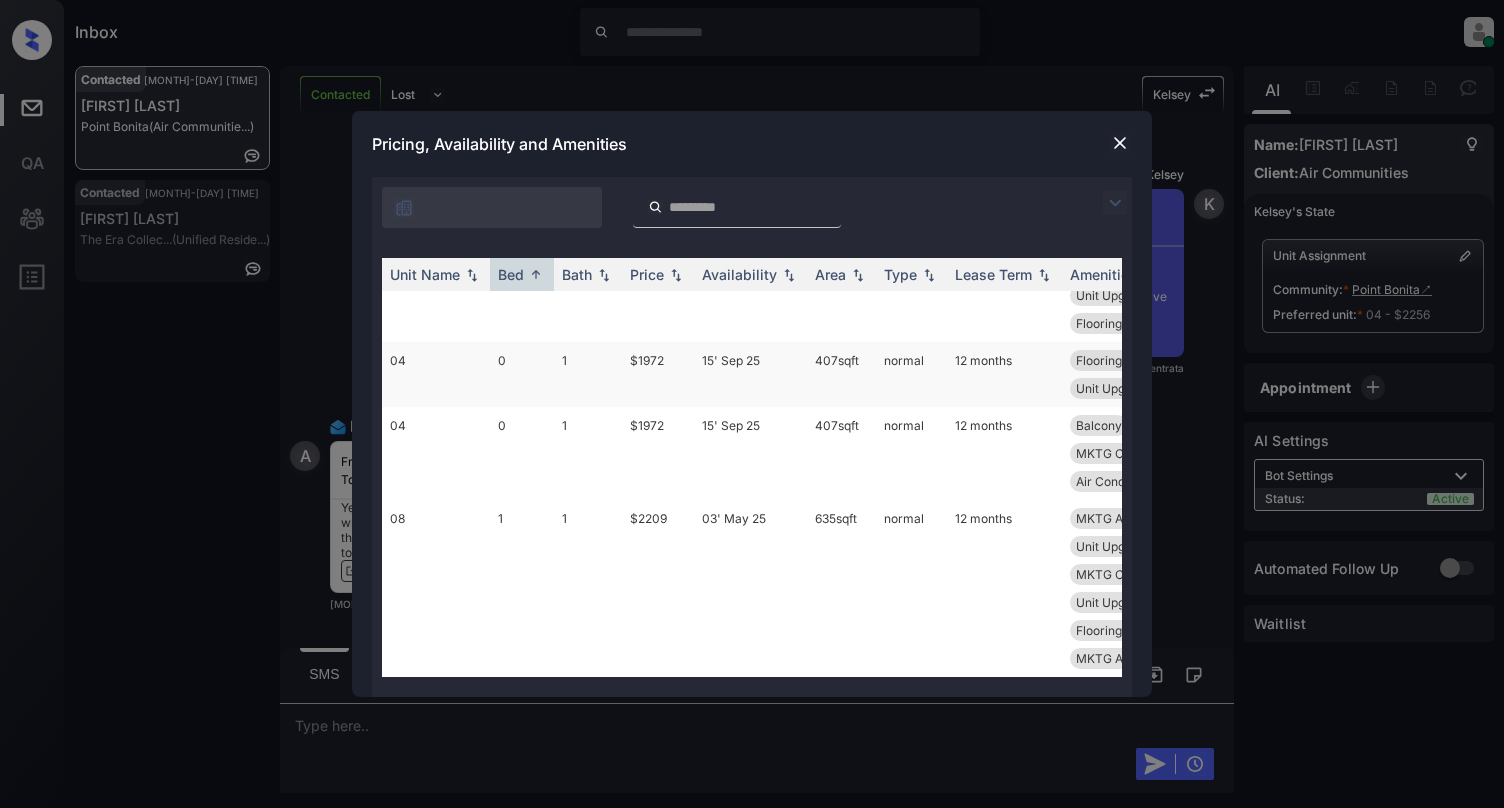 scroll, scrollTop: 1333, scrollLeft: 0, axis: vertical 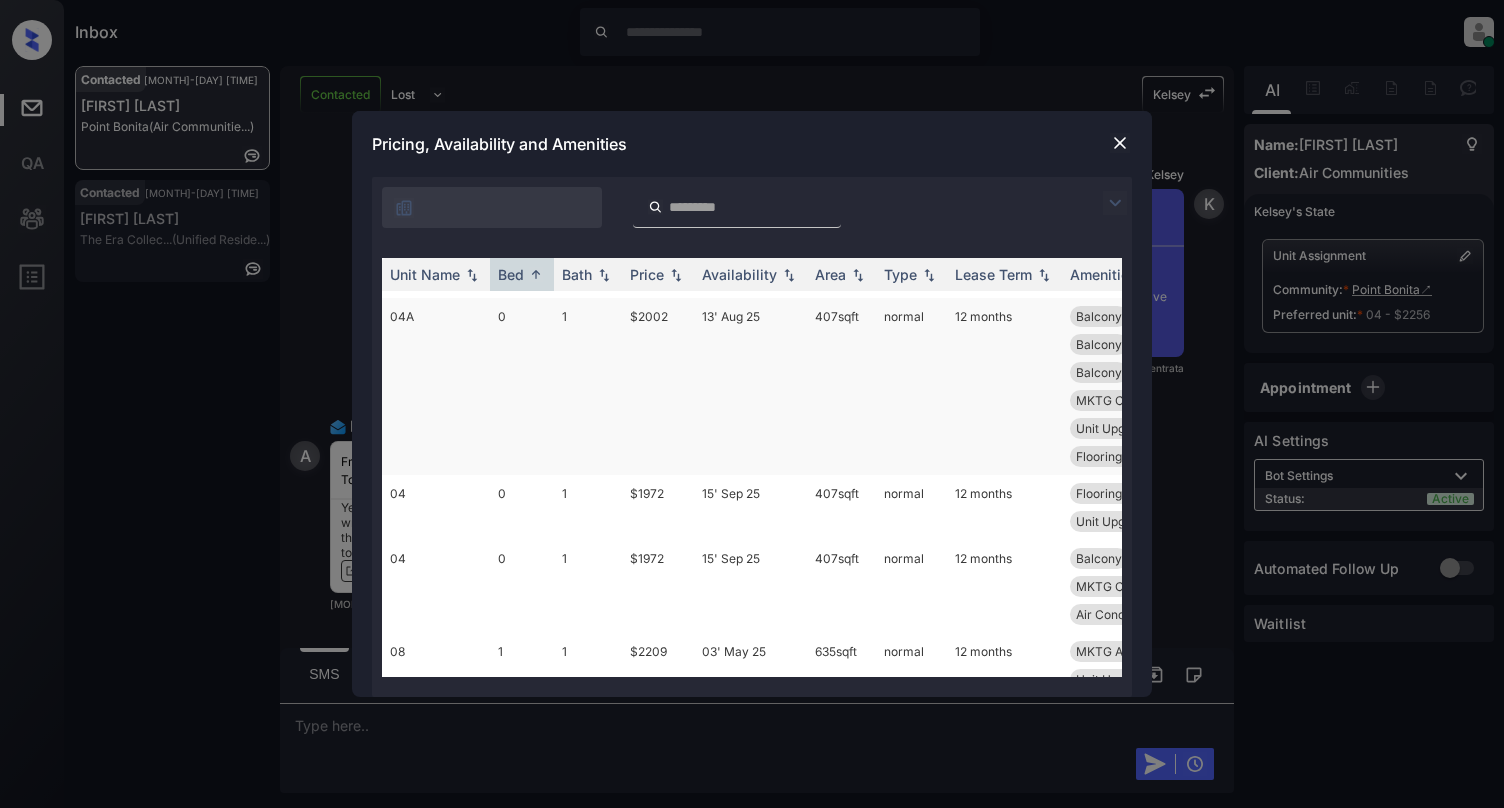 click on "13' Aug 25" at bounding box center [750, 386] 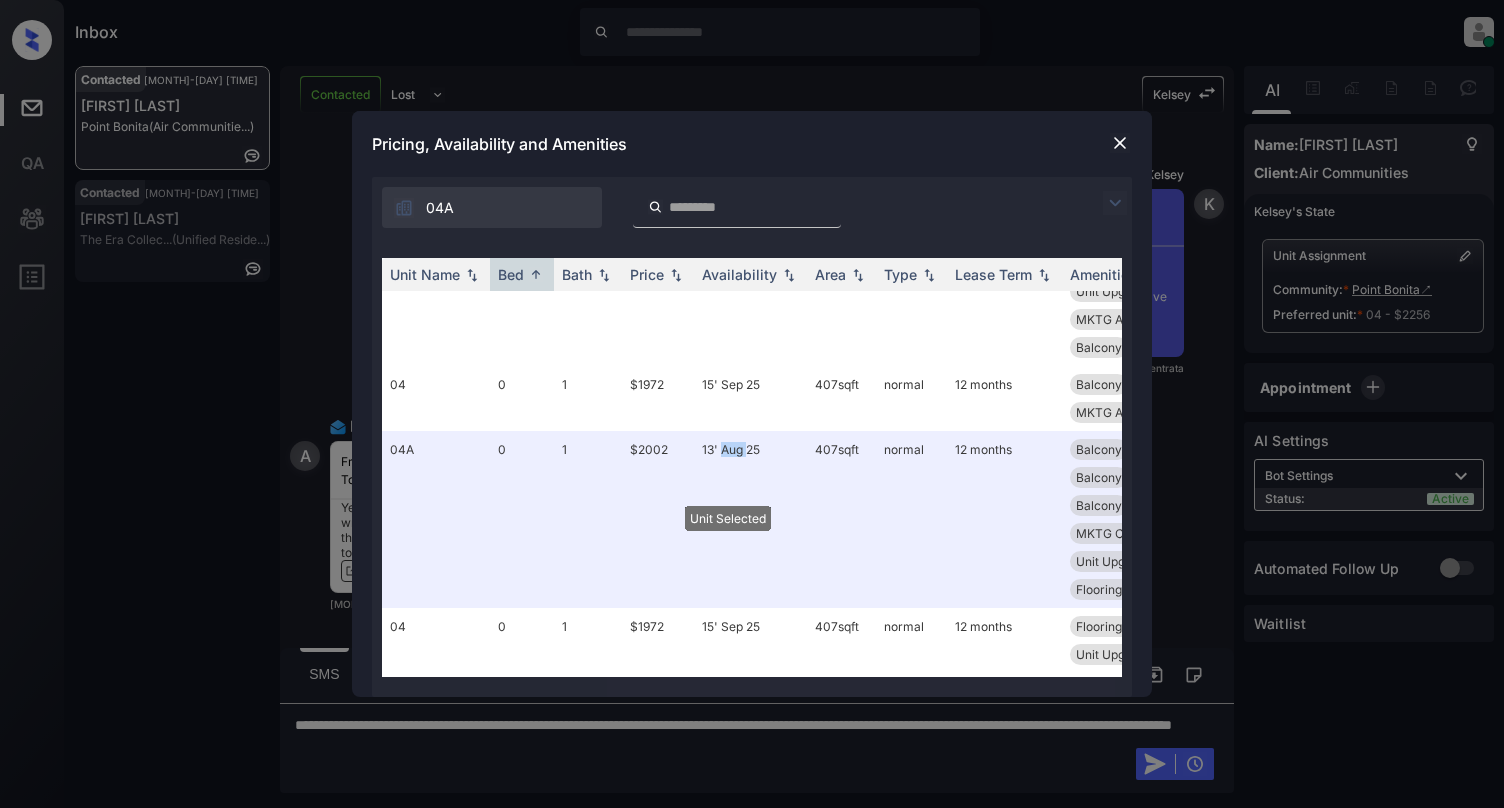click on "04A" at bounding box center [436, 519] 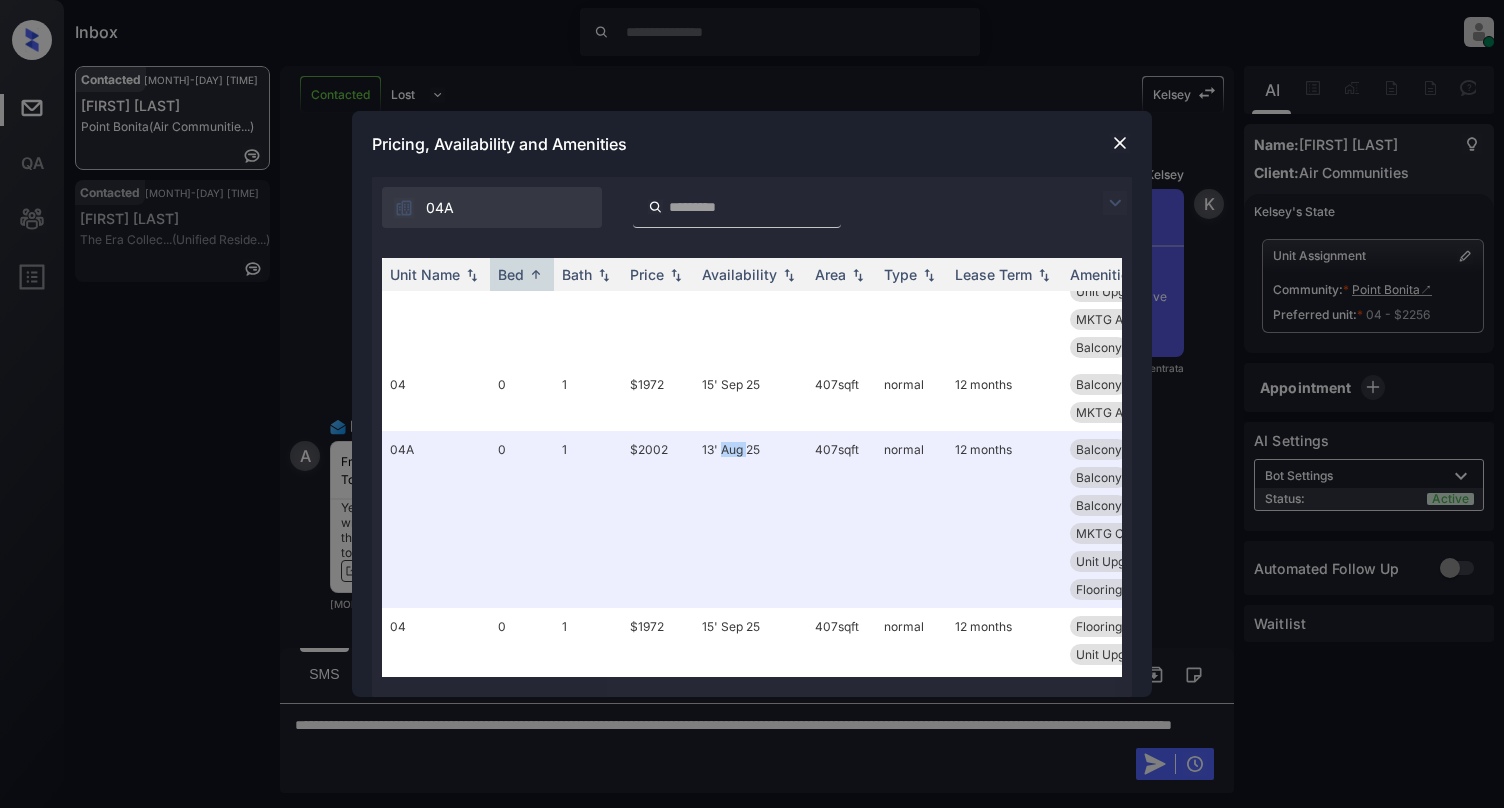 click at bounding box center (1120, 143) 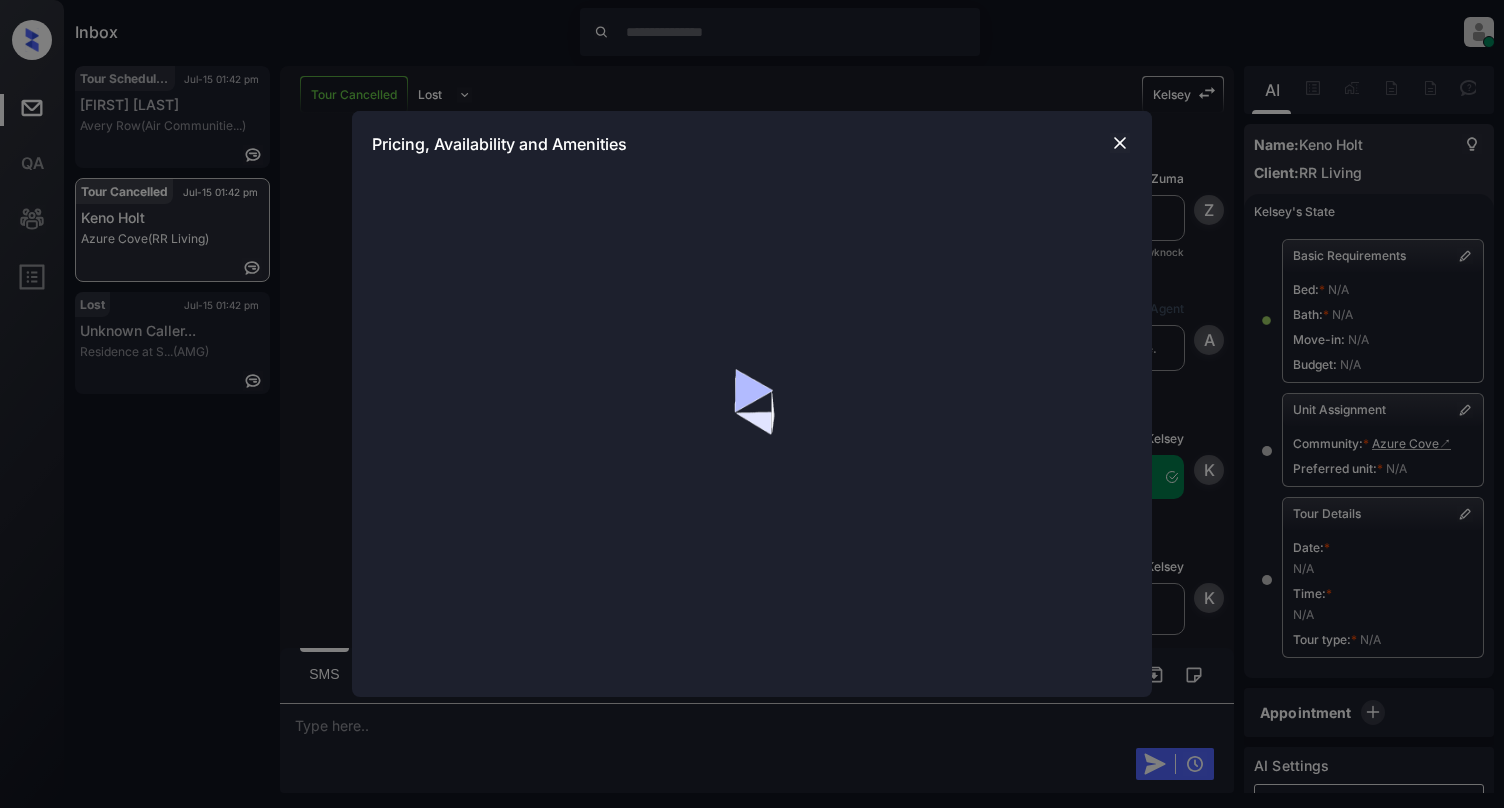 scroll, scrollTop: 0, scrollLeft: 0, axis: both 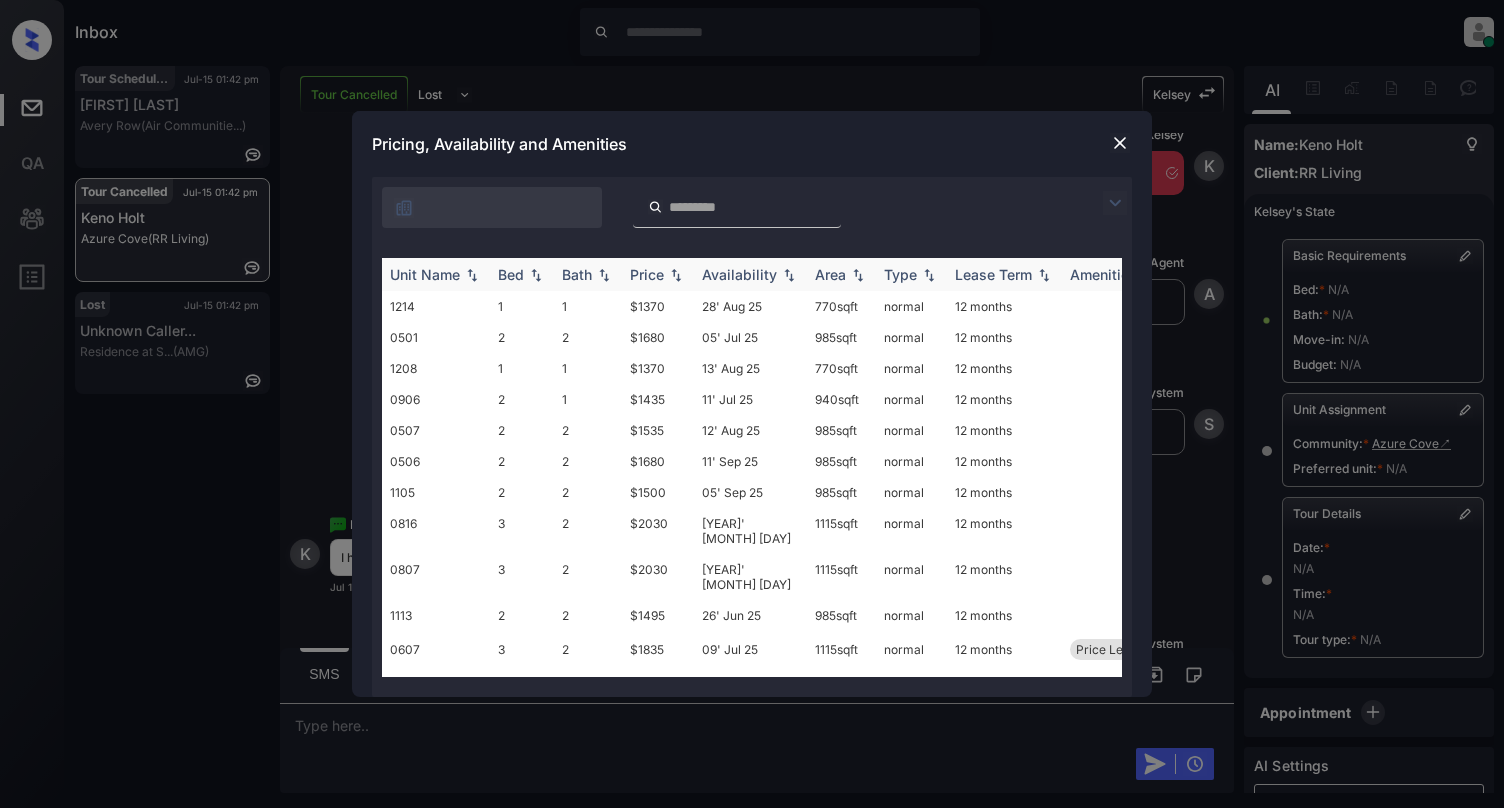 click at bounding box center (536, 275) 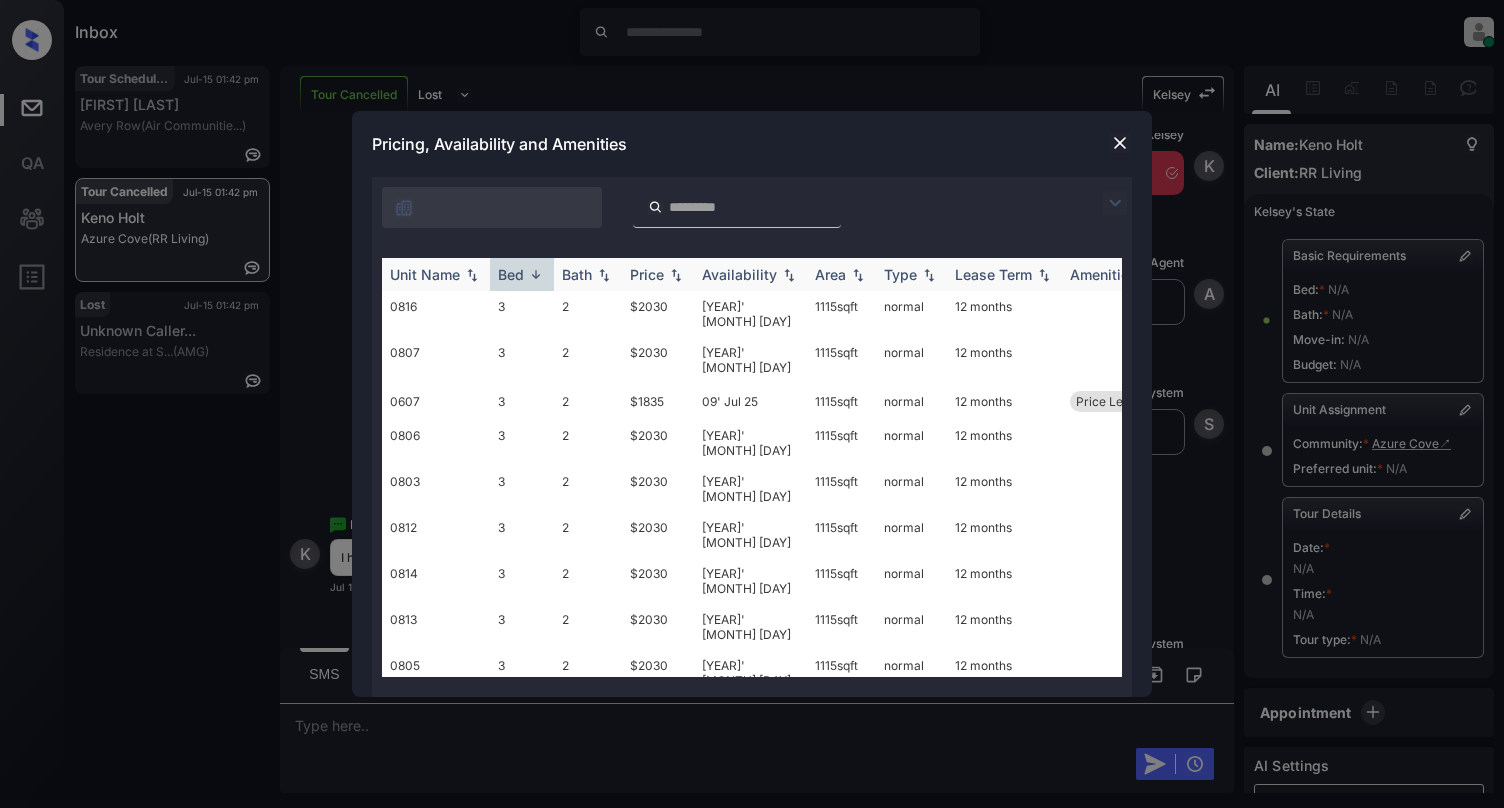 click at bounding box center (536, 274) 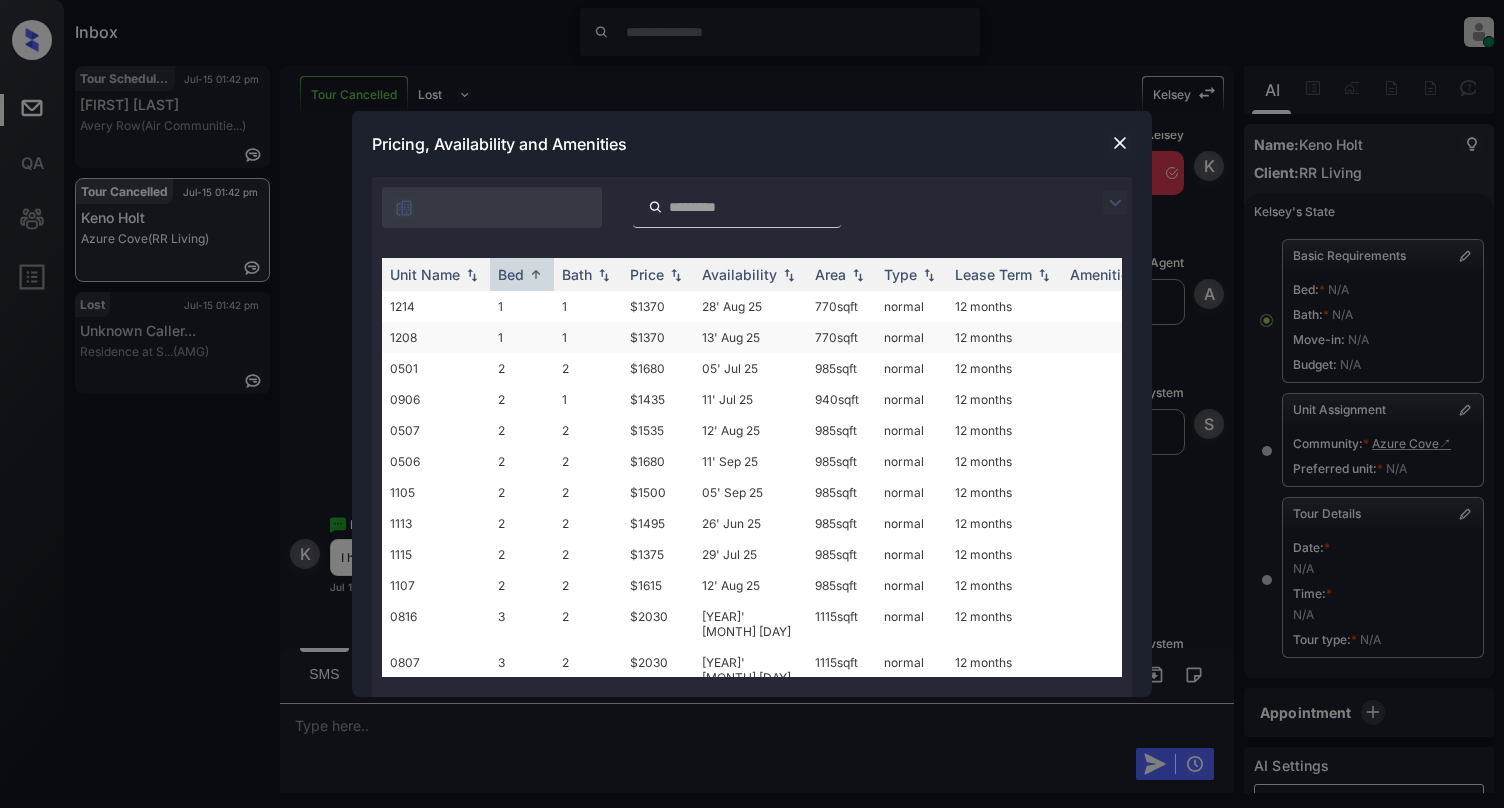 click on "1208" at bounding box center [436, 337] 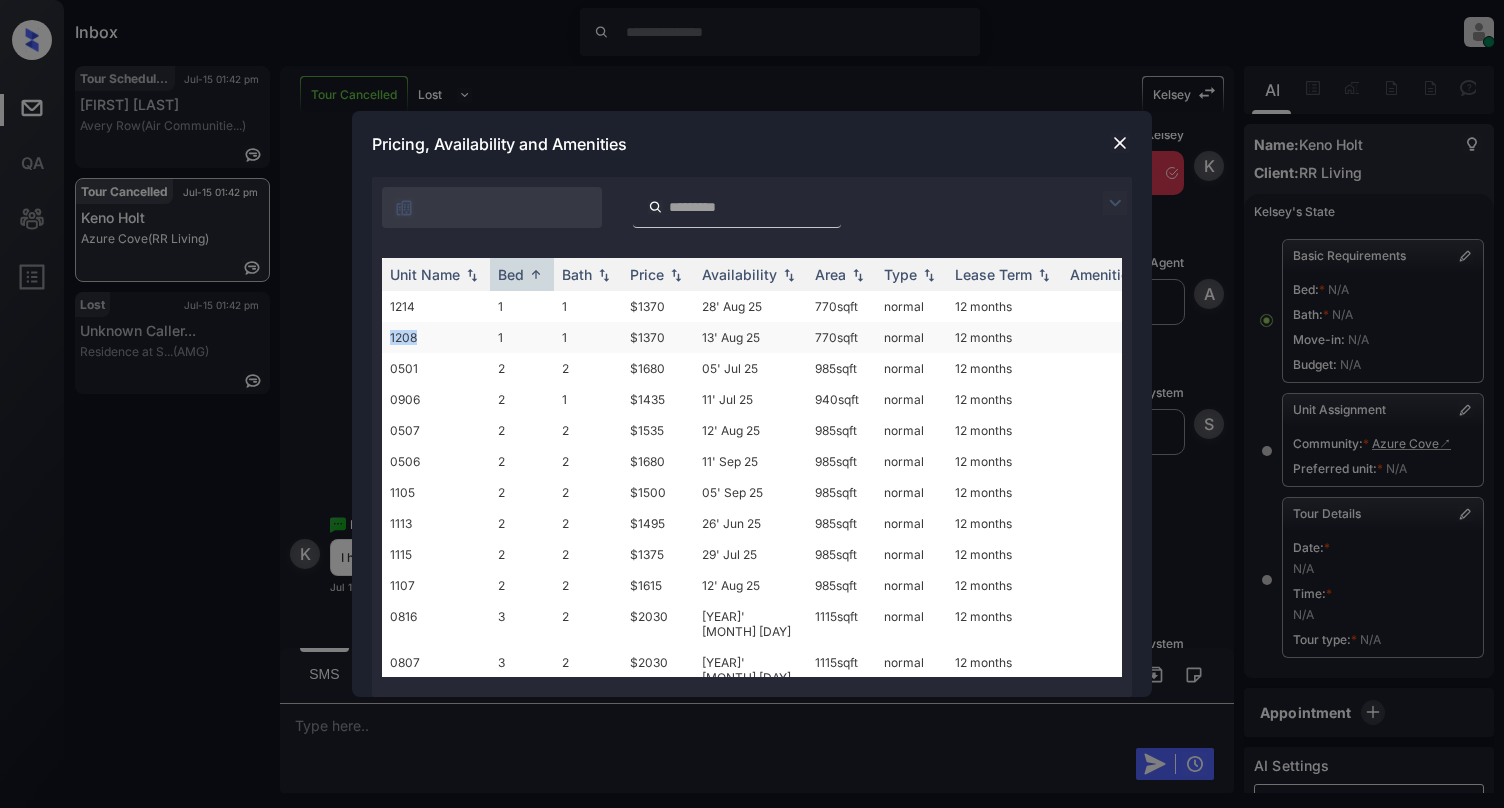 click on "1208" at bounding box center [436, 337] 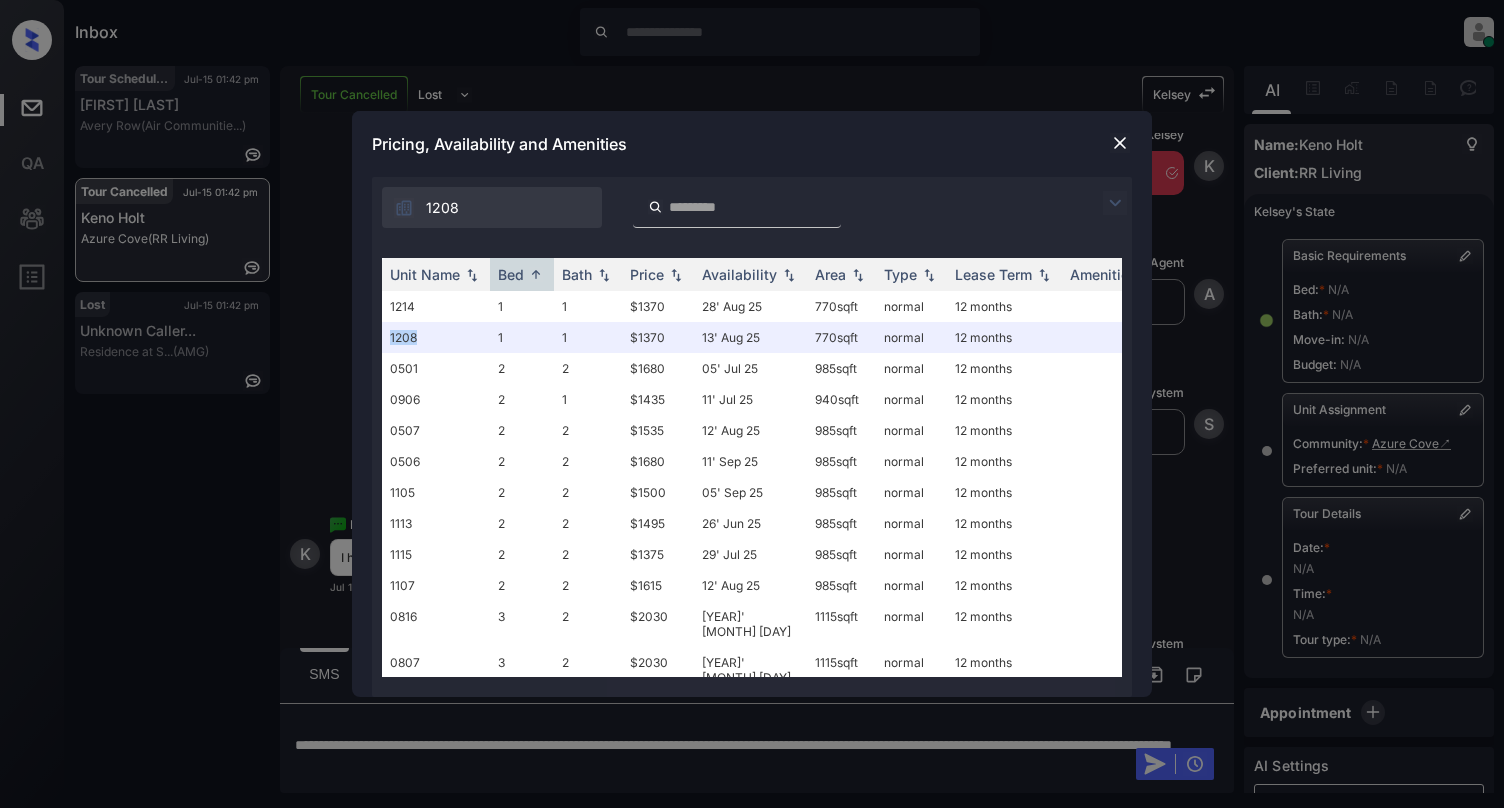 click at bounding box center [1120, 143] 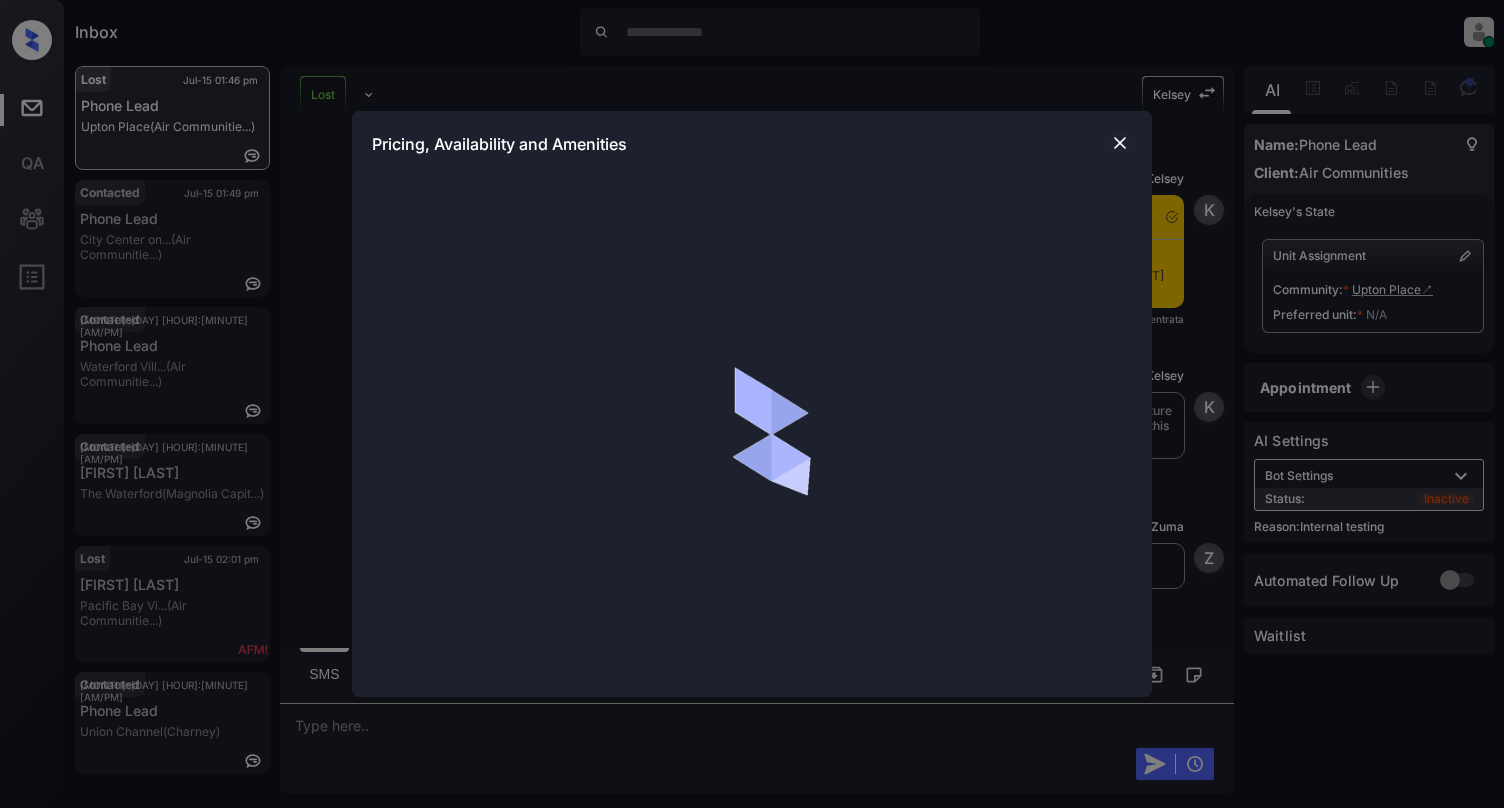 scroll, scrollTop: 0, scrollLeft: 0, axis: both 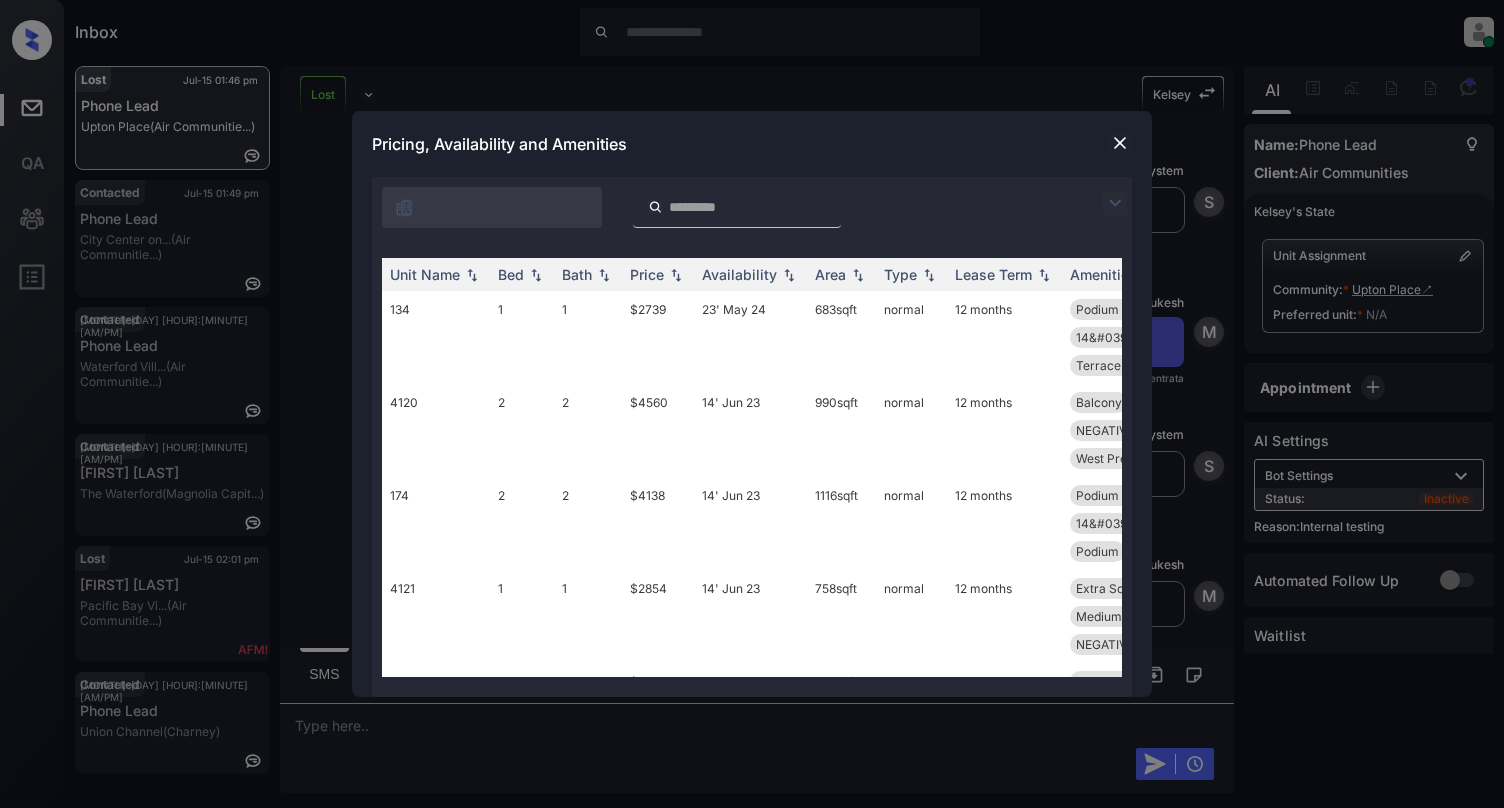 click on "Unit Name Bed Bath Price Availability Area Type Lease Term Amenities 134 1 1 $2739 23' May 24 683  sqft normal 12   months Podium East Podium Dark Cabinets 14&#039; Ceilin... Full-size Washe... Terrace Floor G... Floor 01 4120 2 2 $4560 14' Jun 23 990  sqft normal 12   months Balcony View Park Extra SqFt 70 NEGATIVE Small ... Dark Cabinets Floor 04 Den West Premium Full-size Washe... 174 2 2 $4138 14' Jun 23 1116  sqft normal 12   months Podium East Extra SqFt 150 NEGATIVE View C... 14&#039; Ceilin... Floor 01 Full-size Washe... Podium Balcony Light Cabinets 4121 1 1 $2854 14' Jun 23 758  sqft normal 12   months Extra SqFt 150 NEGATIVE Access... Floor 04 Medium Living S... Light Cabinets Full-size Washe... NEGATIVE View C... West Premium 4117 1 1 $2829 08' Aug 25 768  sqft normal 12   months Medium Living S... Balcony Floor 04 NEGATIVE View C... Full-size Washe... Light Cabinets West Premium PH44 2 2 $4844 28' May 24 1088  sqft normal 12   months Penthouse Court... Dark Cabinets Finishes Premiu... Balcony 1 1" at bounding box center [752, 467] 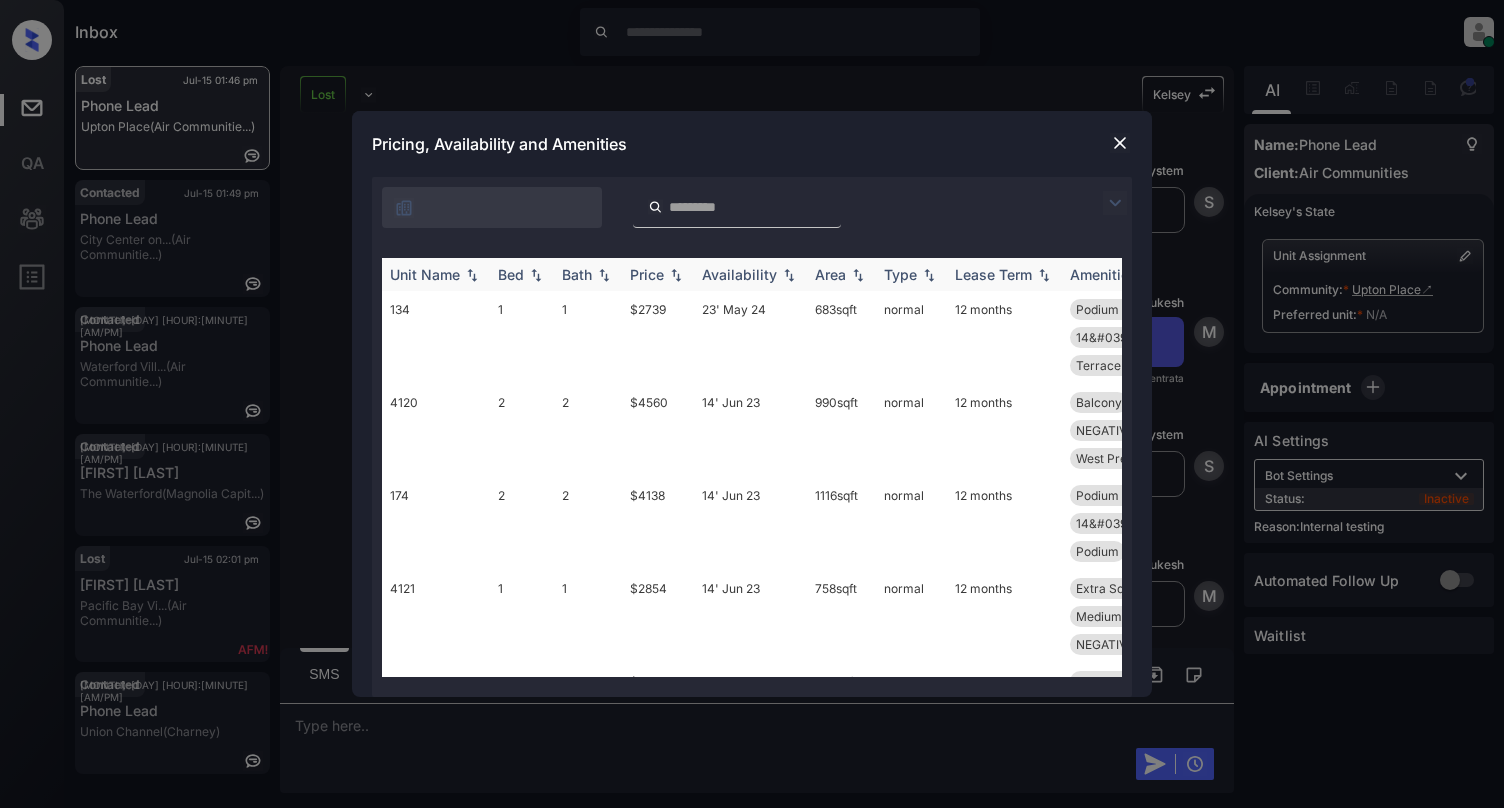 click at bounding box center (536, 275) 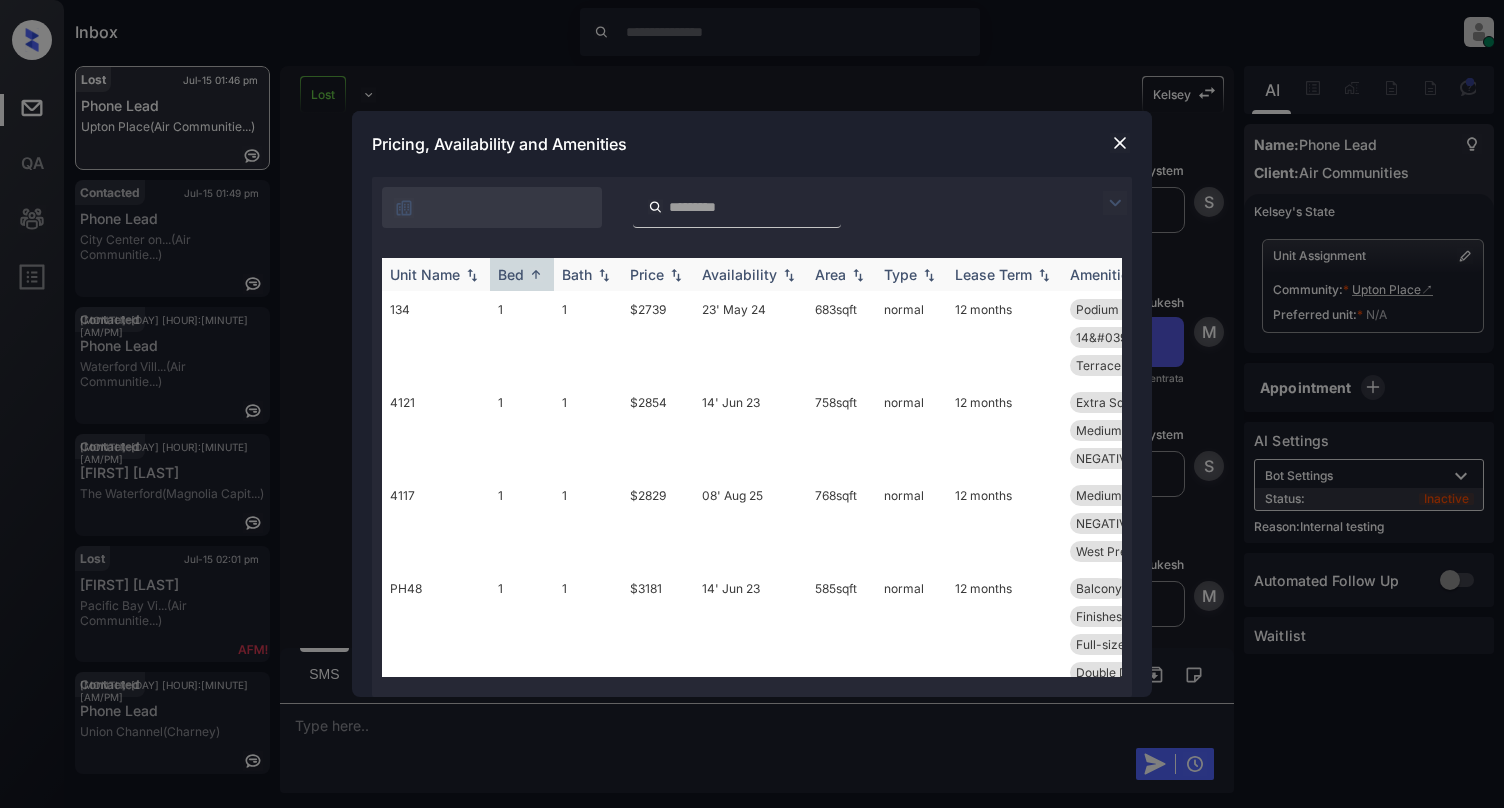 click at bounding box center [536, 274] 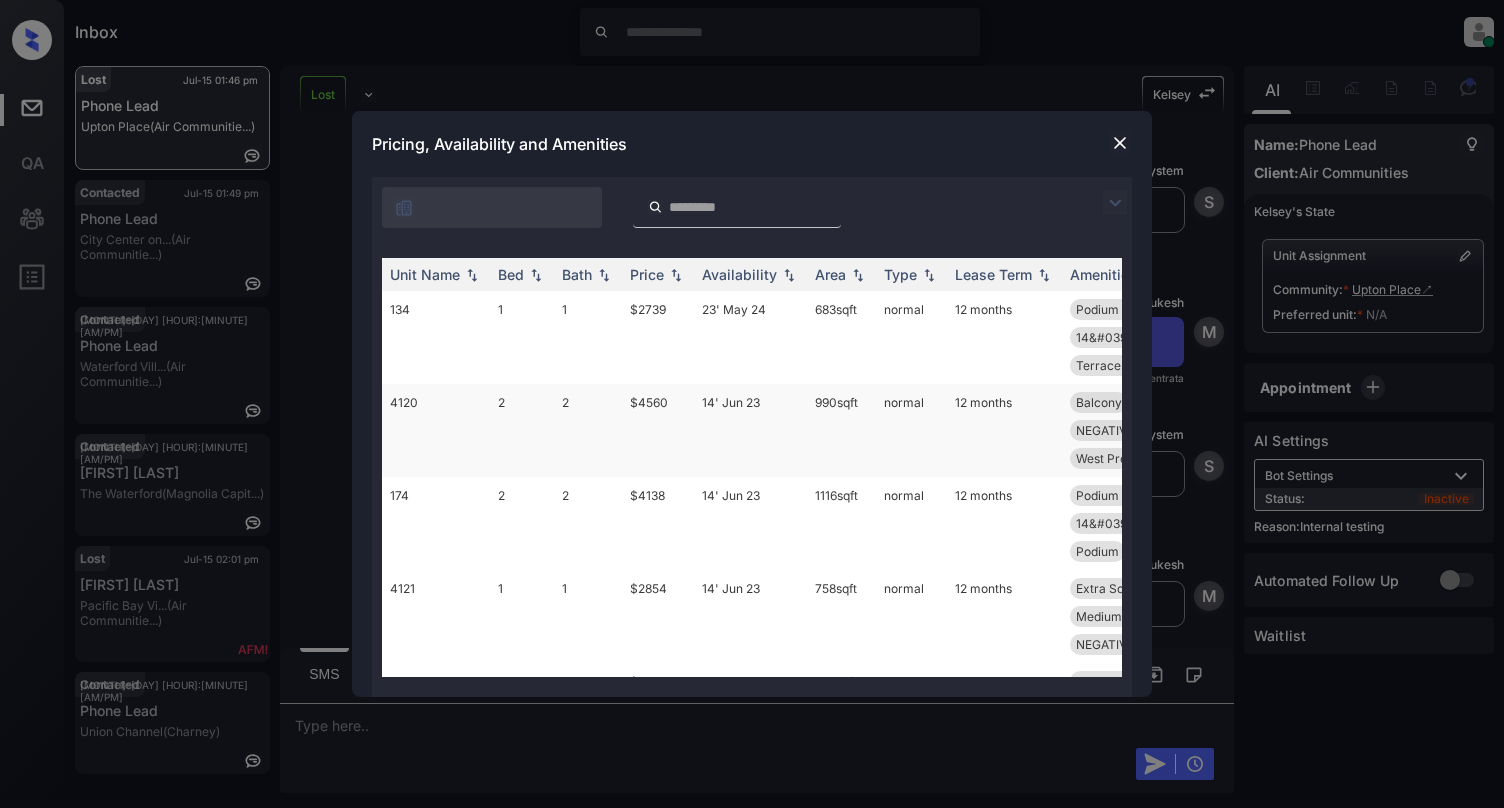 click on "4120" at bounding box center (436, 430) 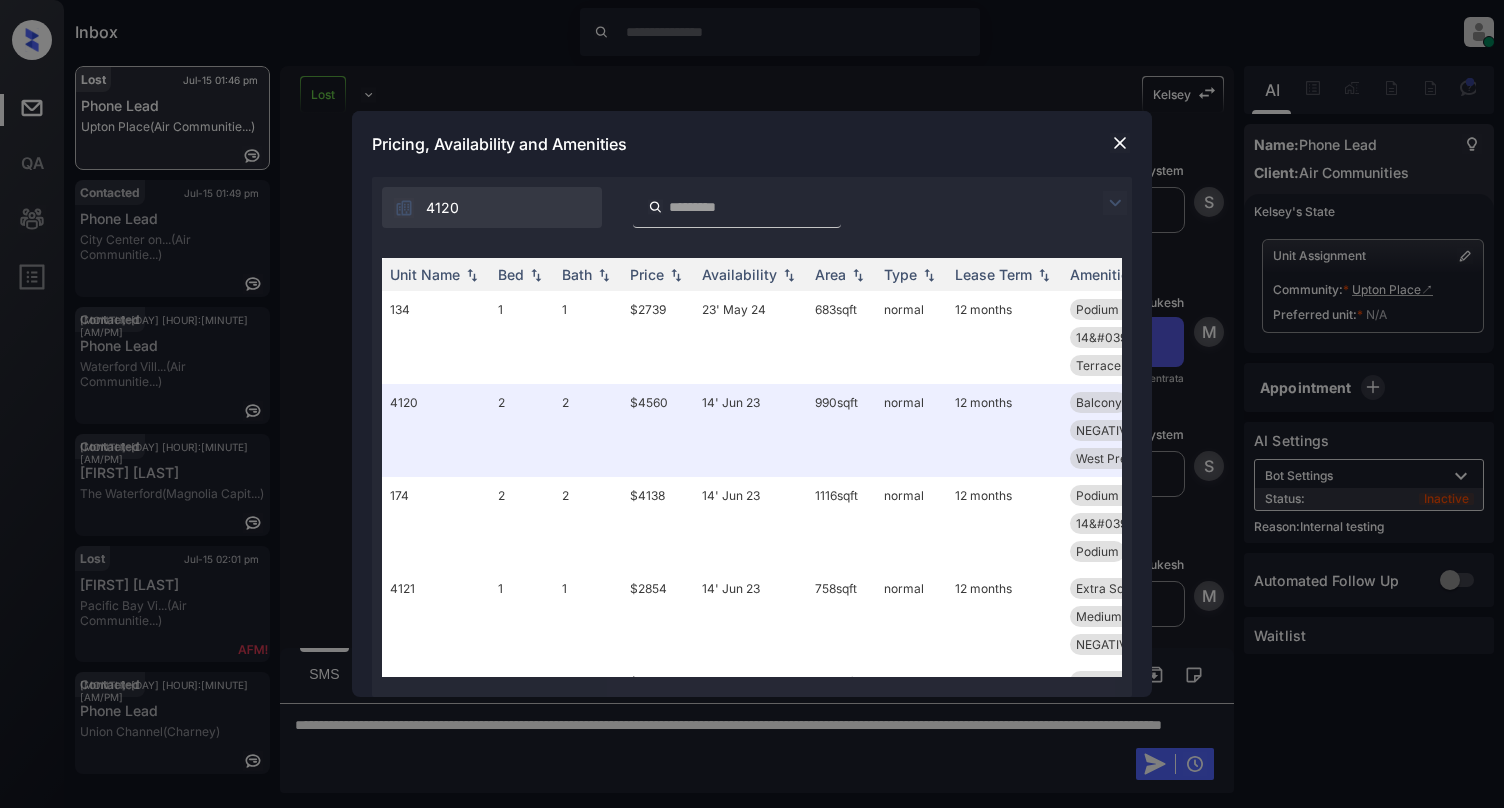 click at bounding box center [1120, 143] 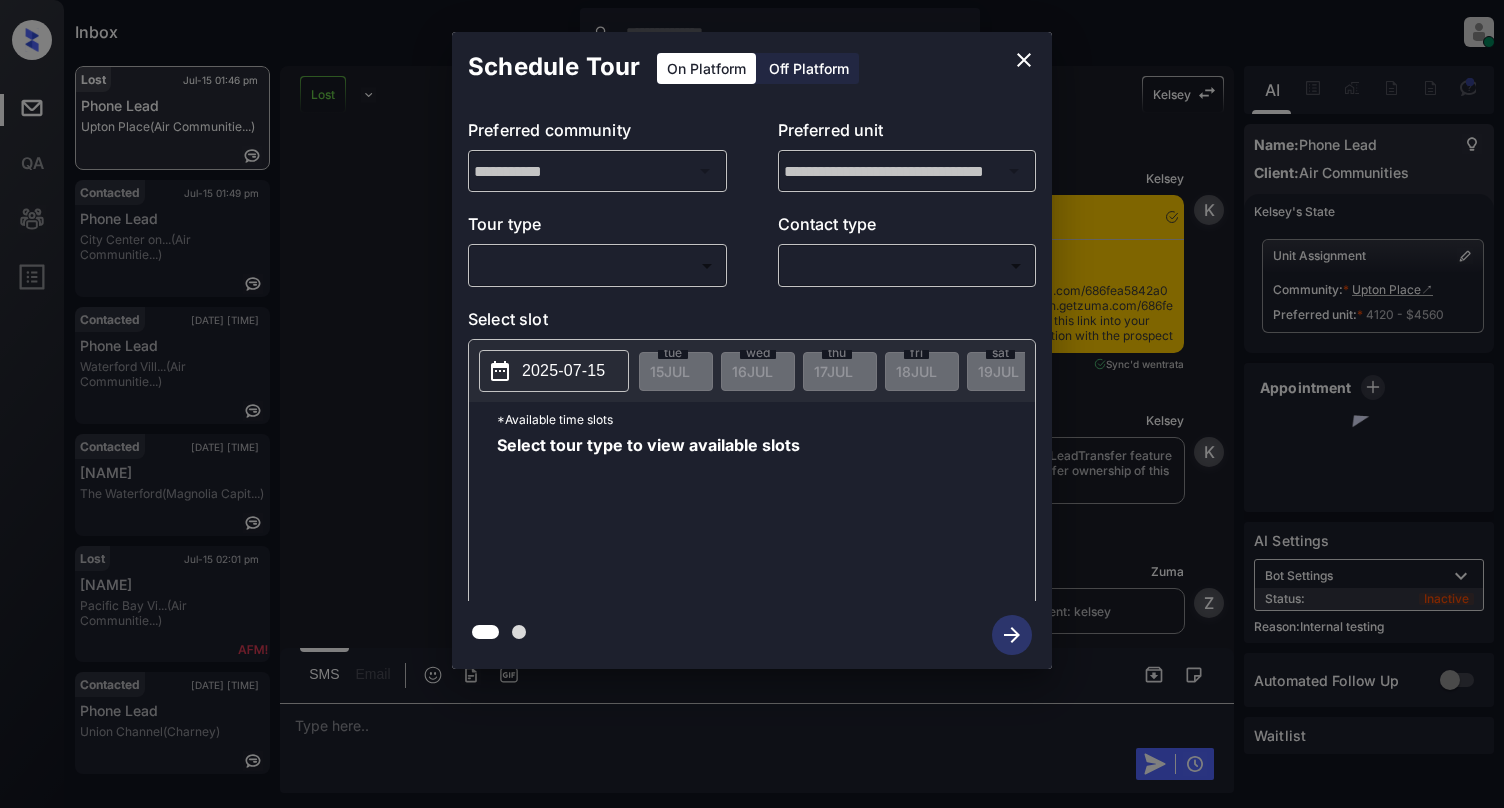 scroll, scrollTop: 0, scrollLeft: 0, axis: both 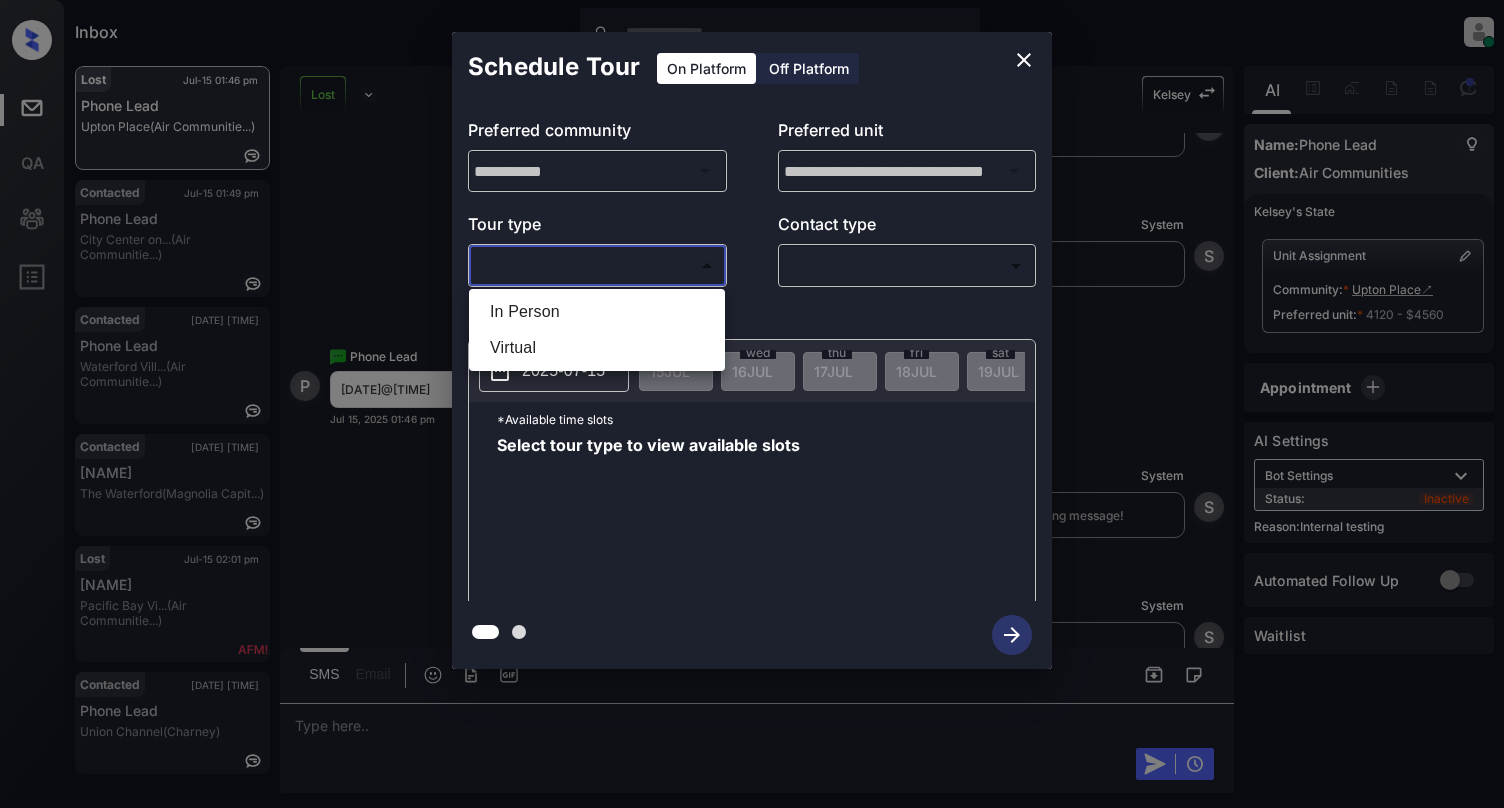 click on "Inbox [NAME] Online Set yourself   offline Set yourself   on break Profile Switch to  light  mode Sign out Lost [DATE] [TIME]   Phone Lead [NAME] Place  (Air Communitie...) Contacted [DATE] [TIME]   Phone Lead City Center on...  (Air Communitie...) Contacted [DATE] [TIME]   Phone Lead Waterford Vill...  (Air Communitie...) Contacted [DATE] [TIME]   [NAME] The Waterford  (Magnolia Capit...) Lost [DATE] [TIME]   Phone Lead [NAME] Pacific Bay Vi...  (Air Communitie...) Contacted [DATE] [TIME]   Phone Lead Sentiment: Angry Upon sliding the acknowledgement:  Lead will move to lost stage. * ​ SMS and call option will be set to opt out. AFM will be turned off for the lead. [NAME] New Message [NAME] Notes Note:  - Paste this link into your browser to view [NAME]’s conversation with the prospect [DATE] [TIME]  Sync'd w  K K" at bounding box center [752, 404] 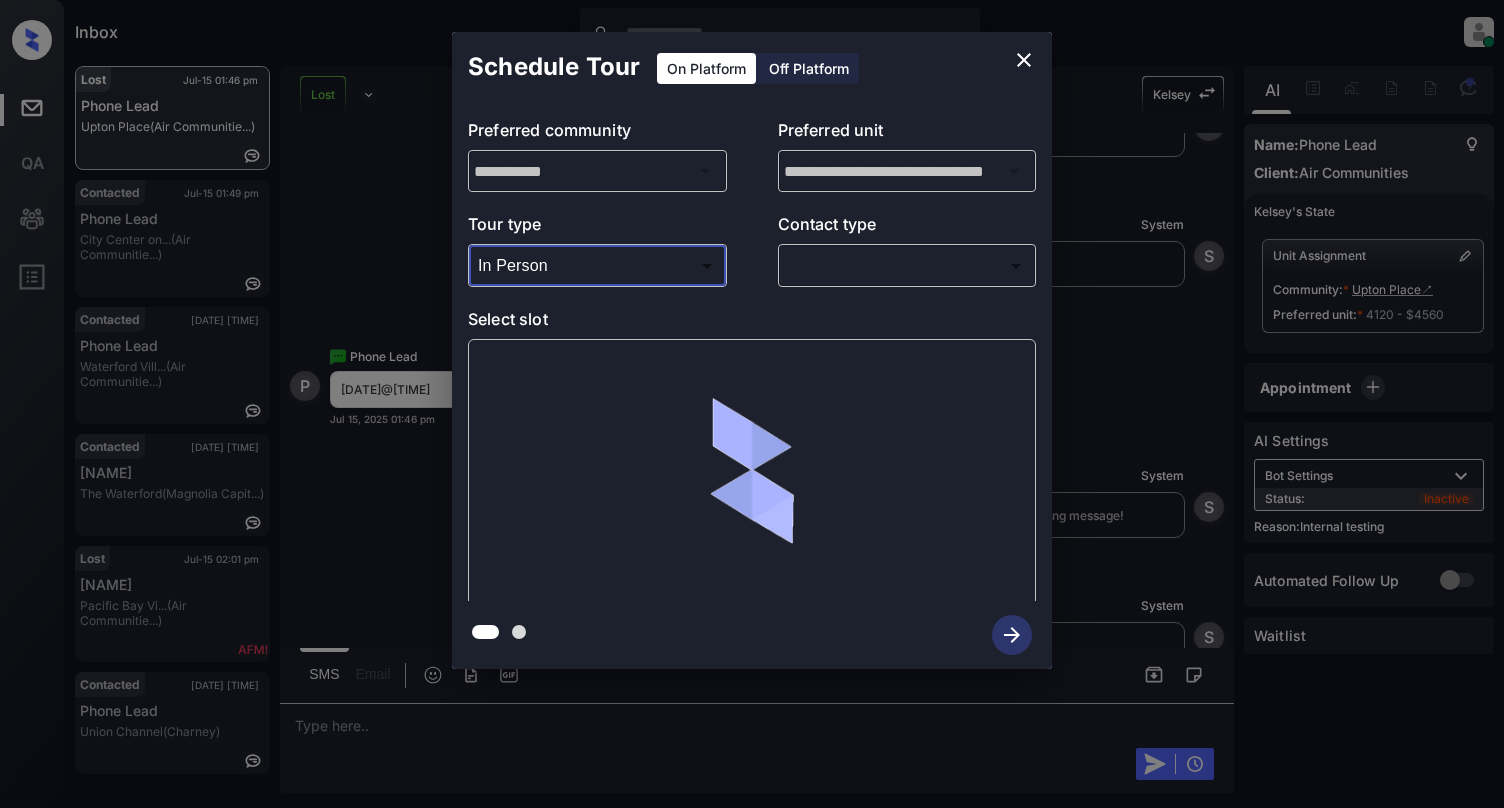 click on "Inbox [NAME] Online Set yourself   offline Set yourself   on break Profile Switch to  light  mode Sign out Lost [DATE] [TIME]   Phone Lead [NAME] Place  (Air Communitie...) Contacted [DATE] [TIME]   Phone Lead City Center on...  (Air Communitie...) Contacted [DATE] [TIME]   Phone Lead Waterford Vill...  (Air Communitie...) Contacted [DATE] [TIME]   [NAME] The Waterford  (Magnolia Capit...) Lost [DATE] [TIME]   Phone Lead [NAME] Pacific Bay Vi...  (Air Communitie...) Contacted [DATE] [TIME]   Phone Lead Sentiment: Angry Upon sliding the acknowledgement:  Lead will move to lost stage. * ​ SMS and call option will be set to opt out. AFM will be turned off for the lead. [NAME] New Message [NAME] Notes Note:  - Paste this link into your browser to view [NAME]’s conversation with the prospect [DATE] [TIME]  Sync'd w  K K" at bounding box center (752, 404) 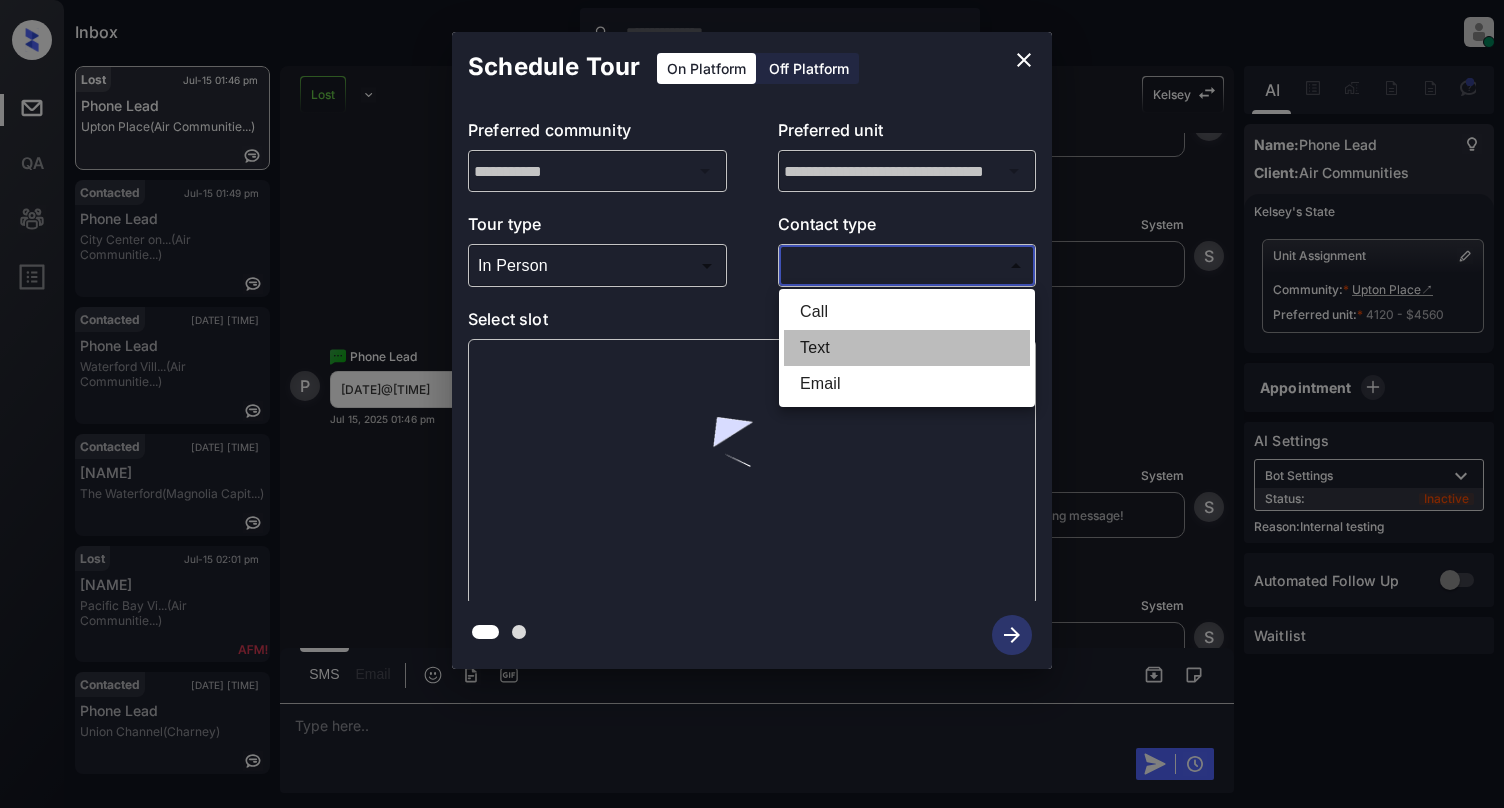 click on "Text" at bounding box center (907, 348) 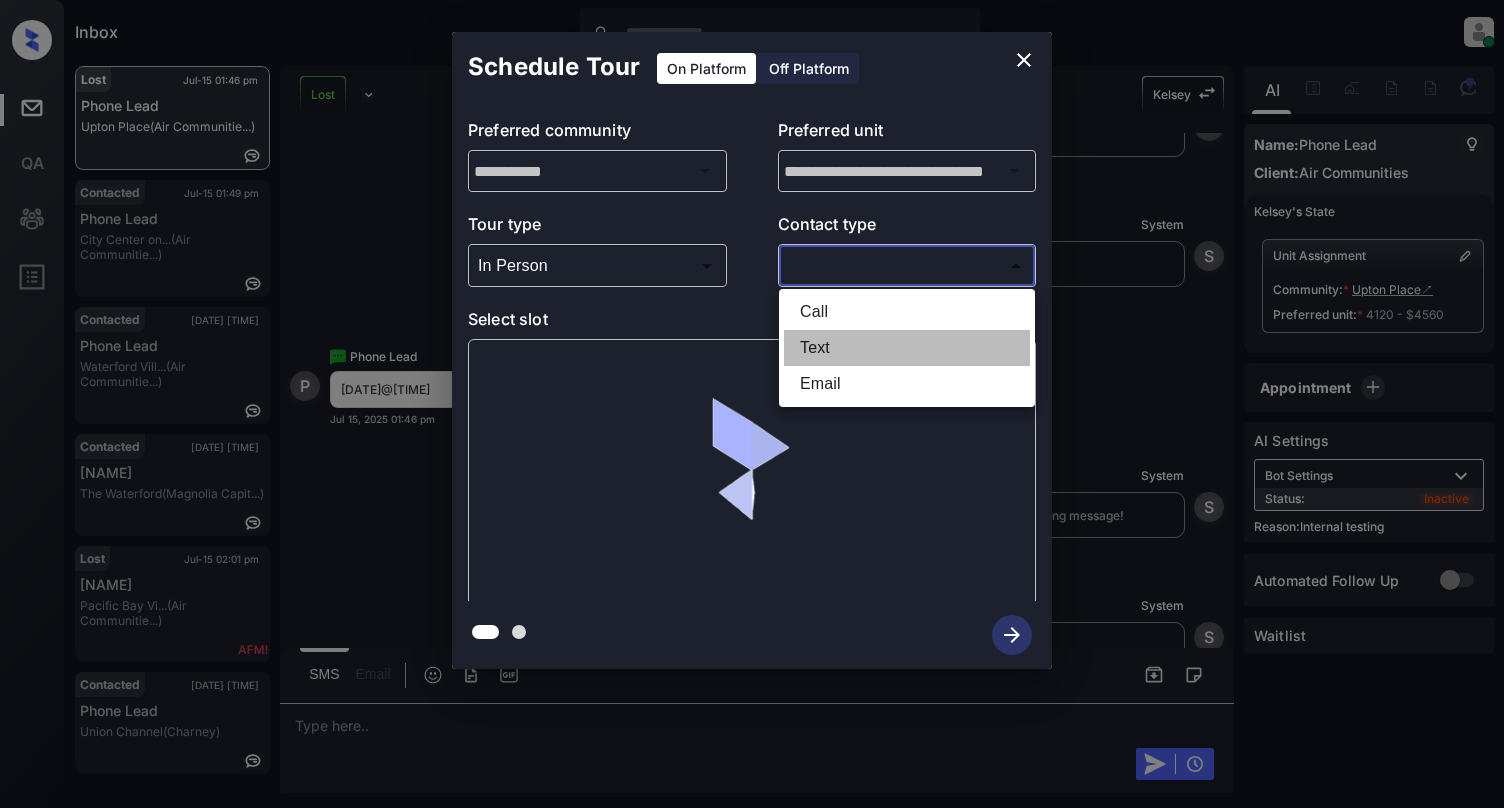 type on "****" 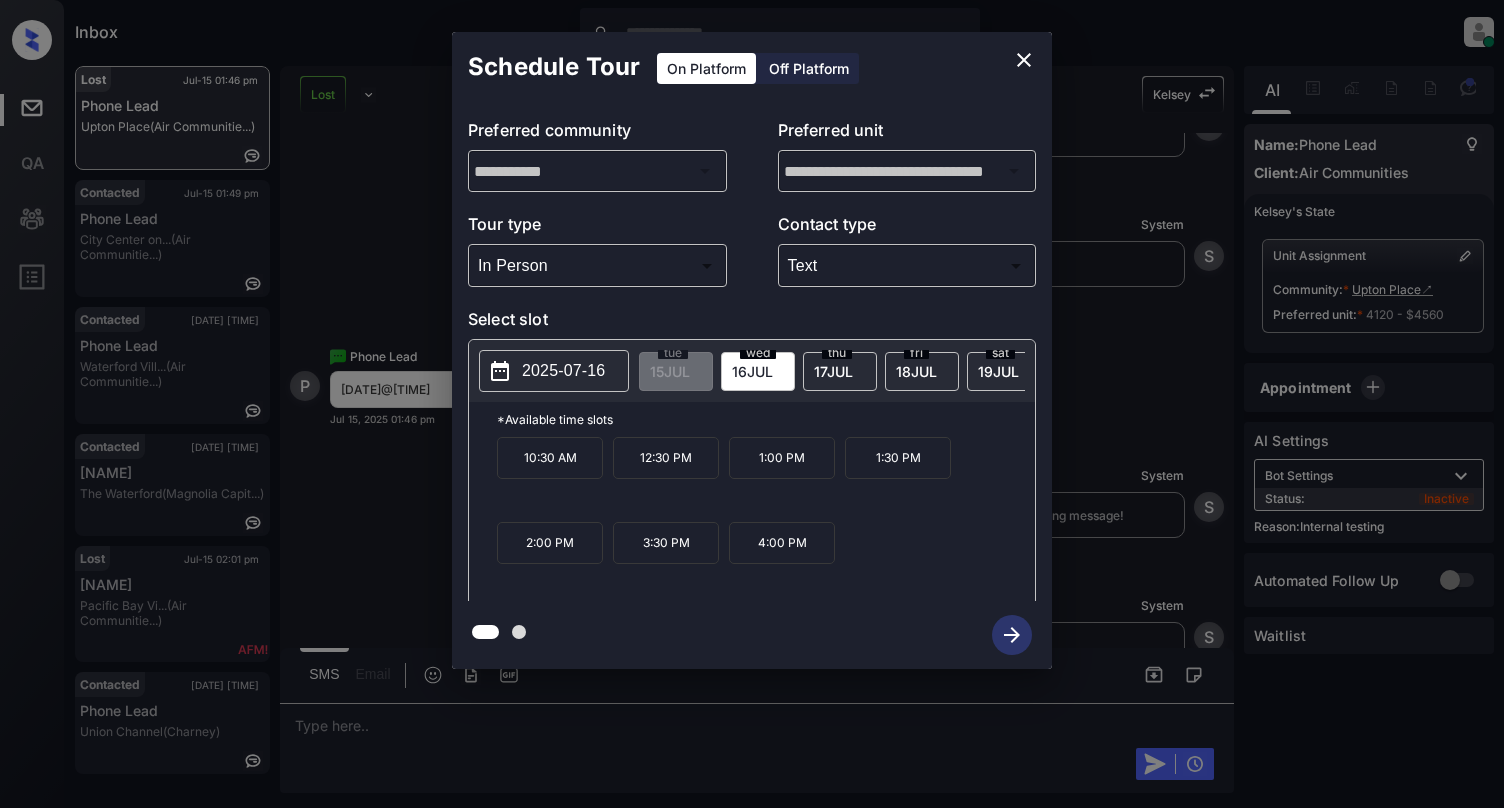 click on "12:30 PM" at bounding box center (666, 458) 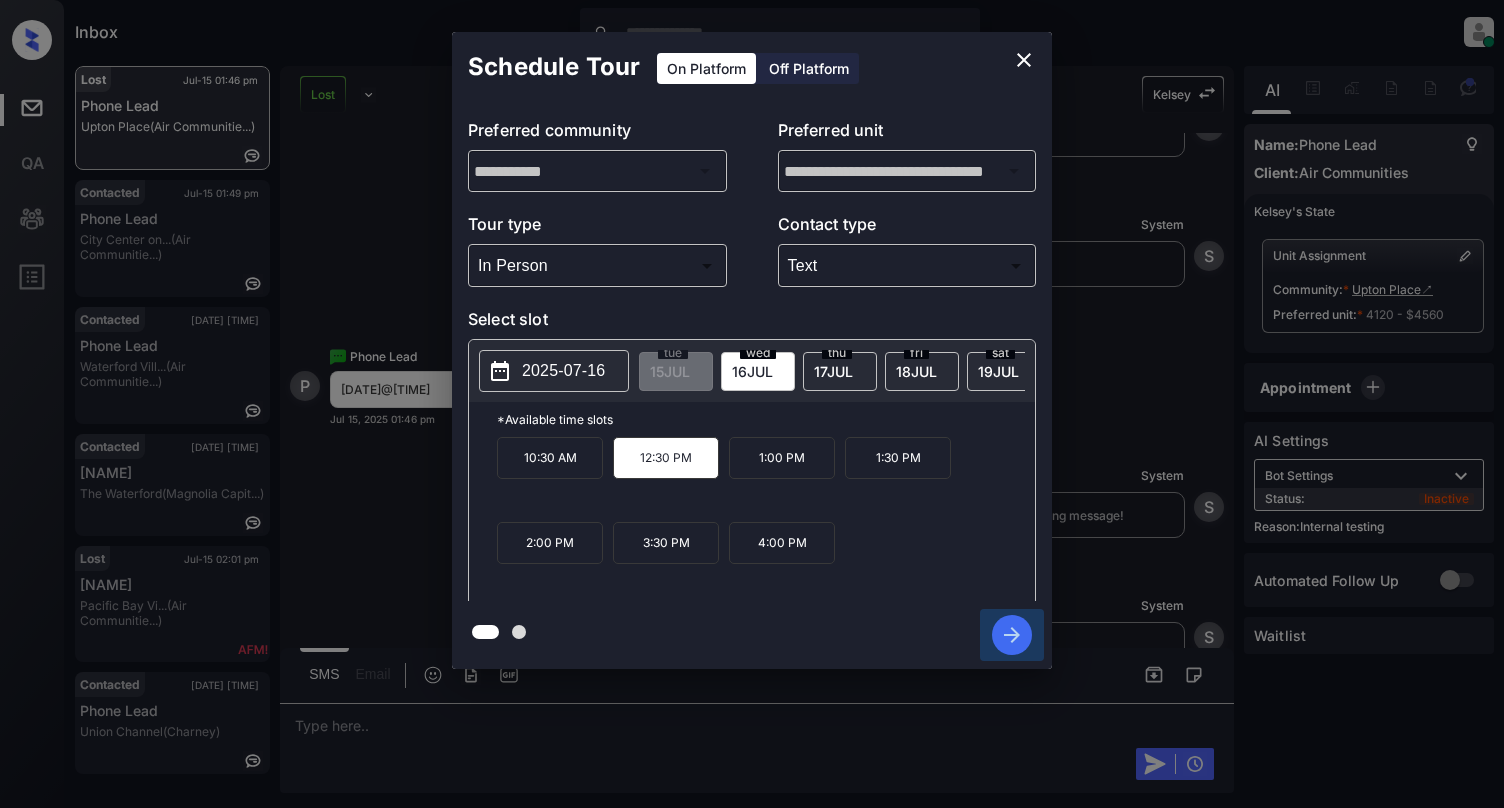 click 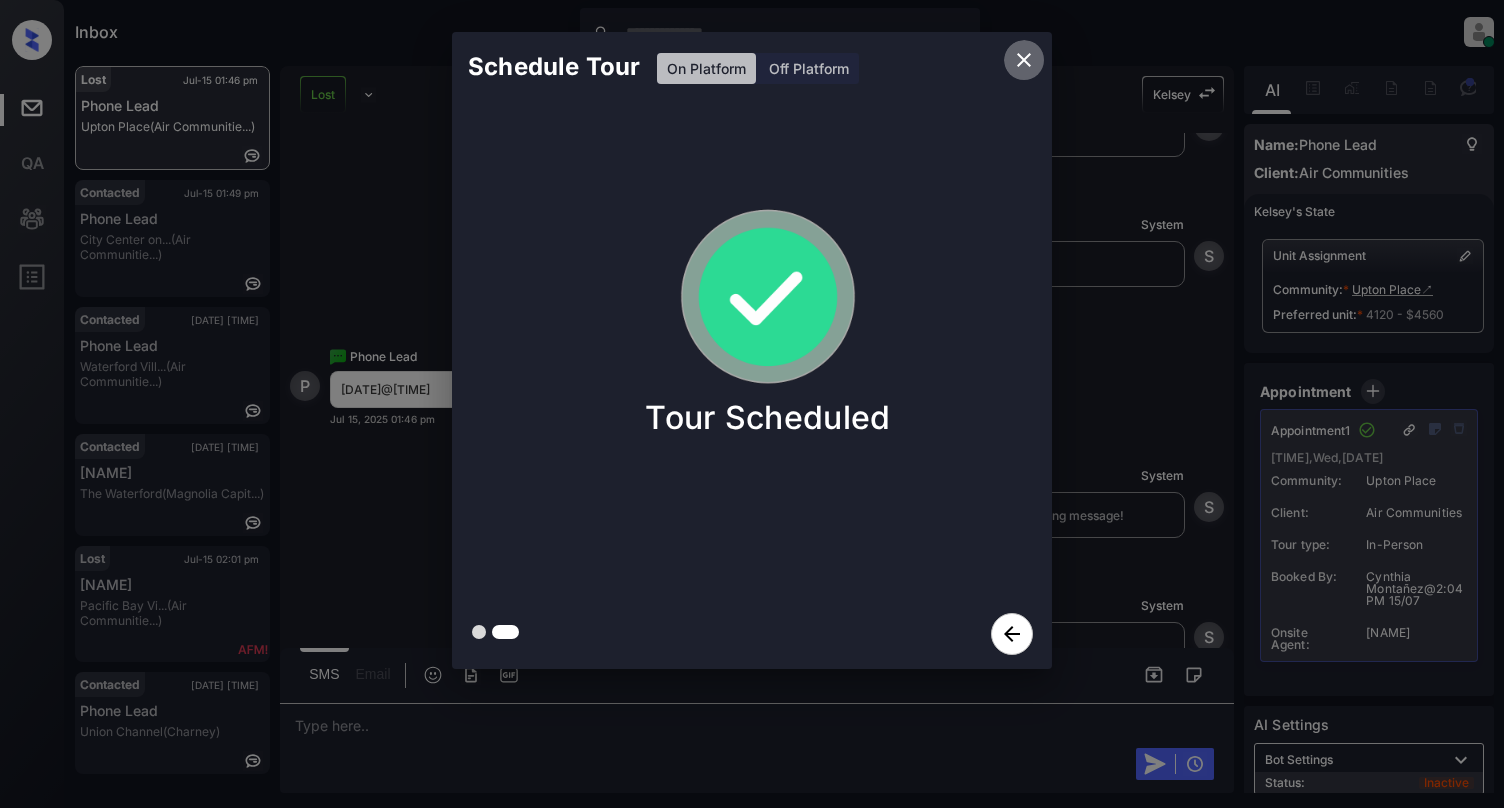 click 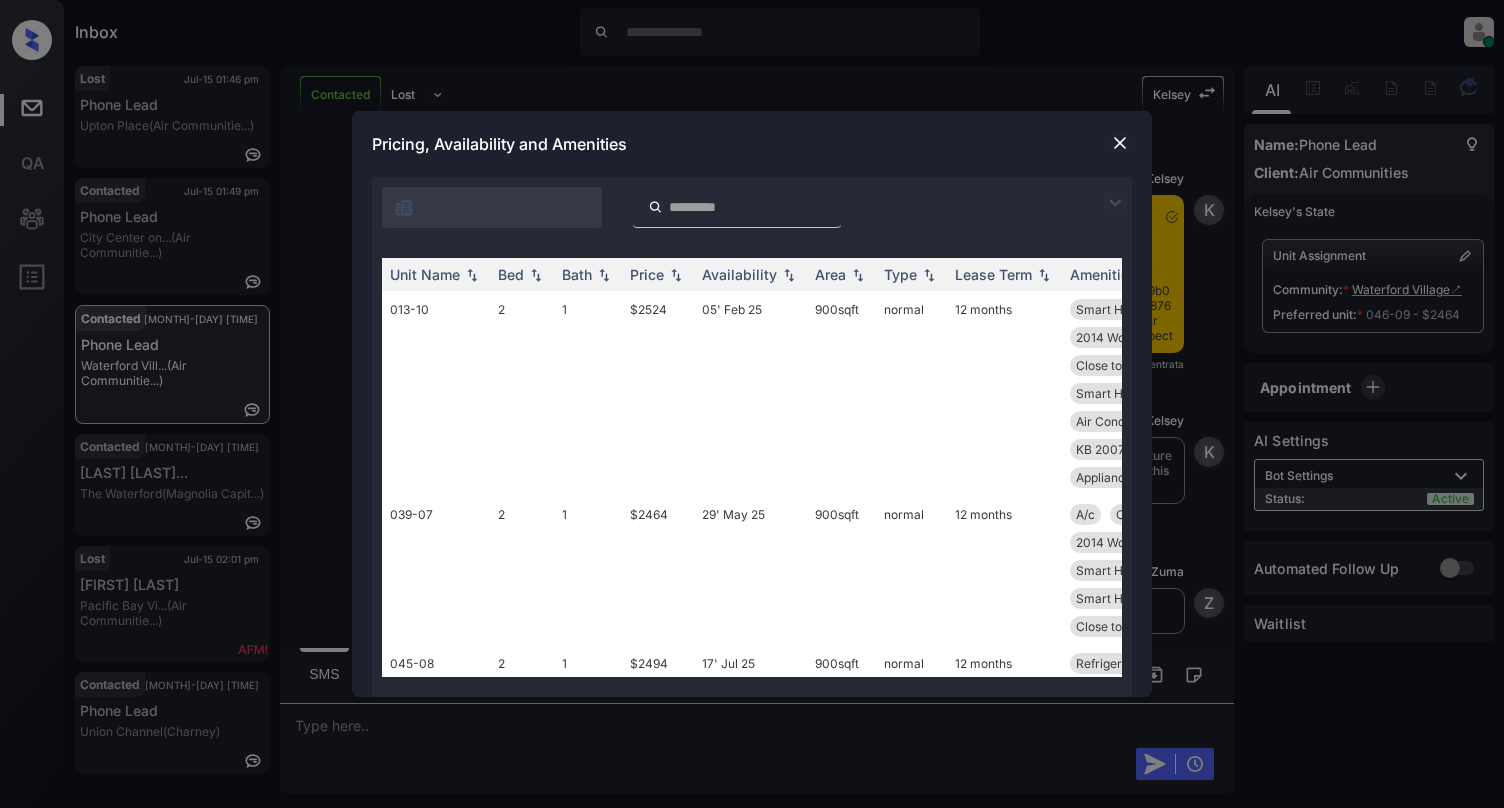 scroll, scrollTop: 0, scrollLeft: 0, axis: both 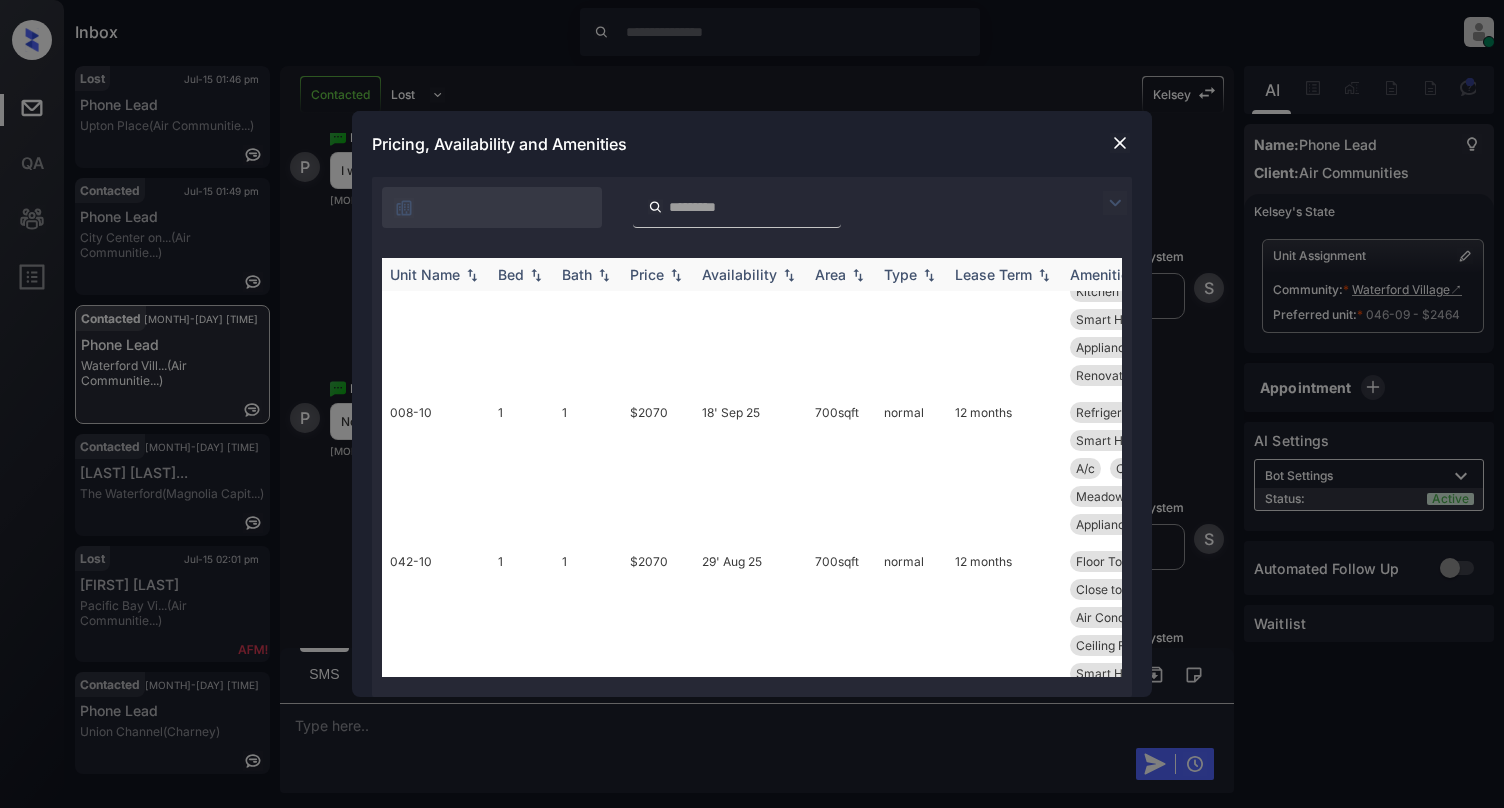 click at bounding box center [536, 275] 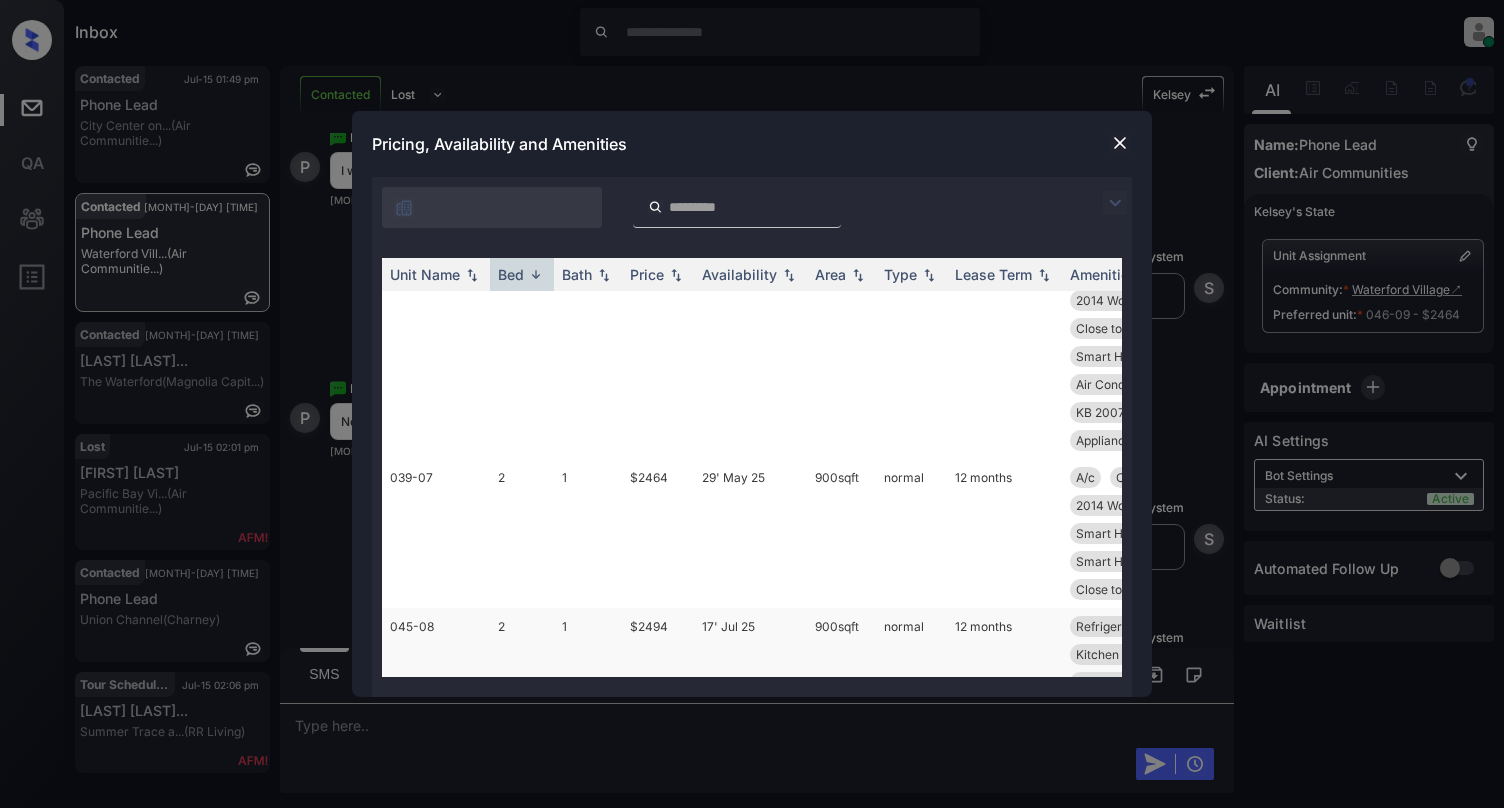 scroll, scrollTop: 0, scrollLeft: 0, axis: both 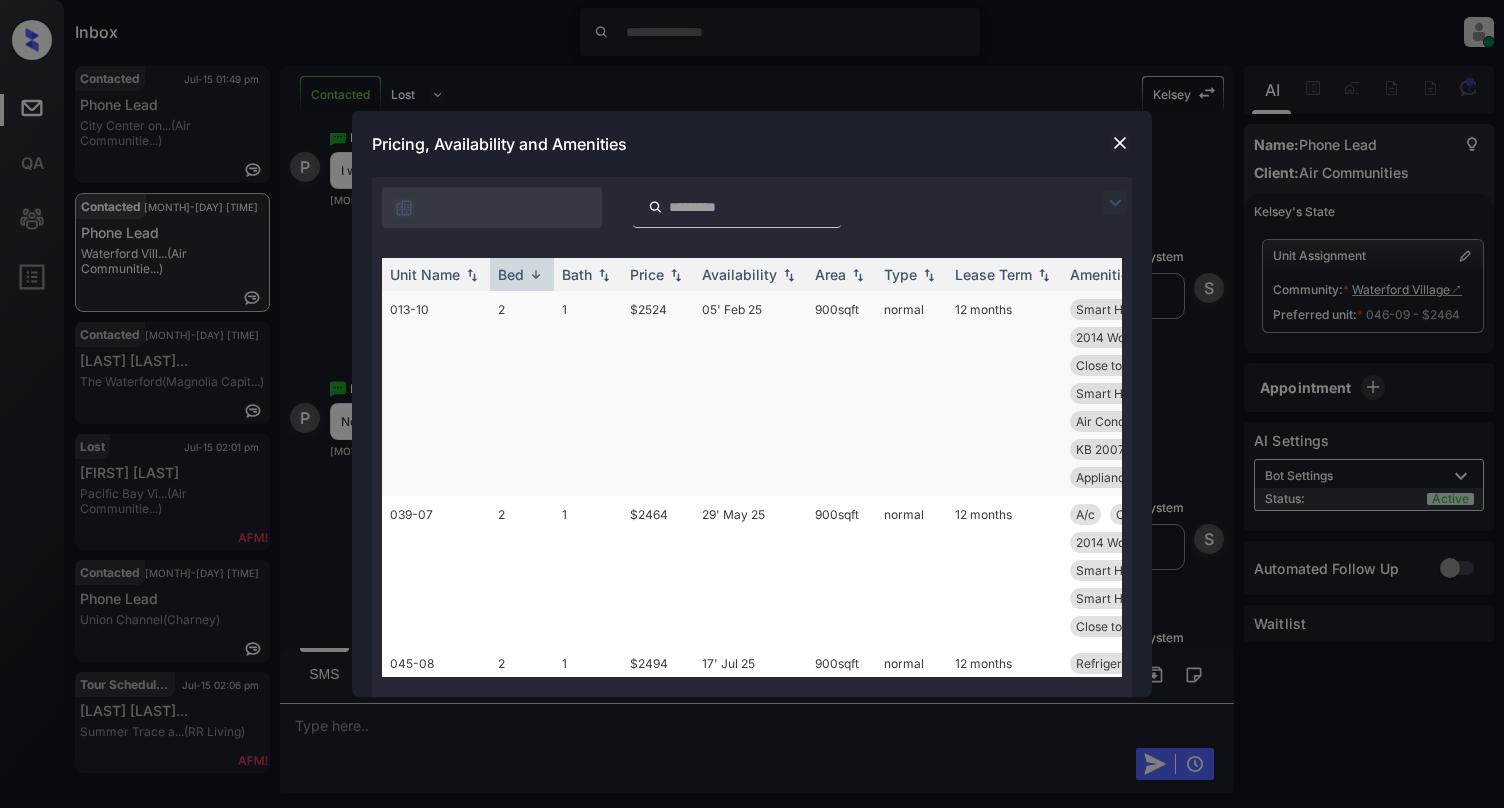 click on "013-10" at bounding box center [436, 393] 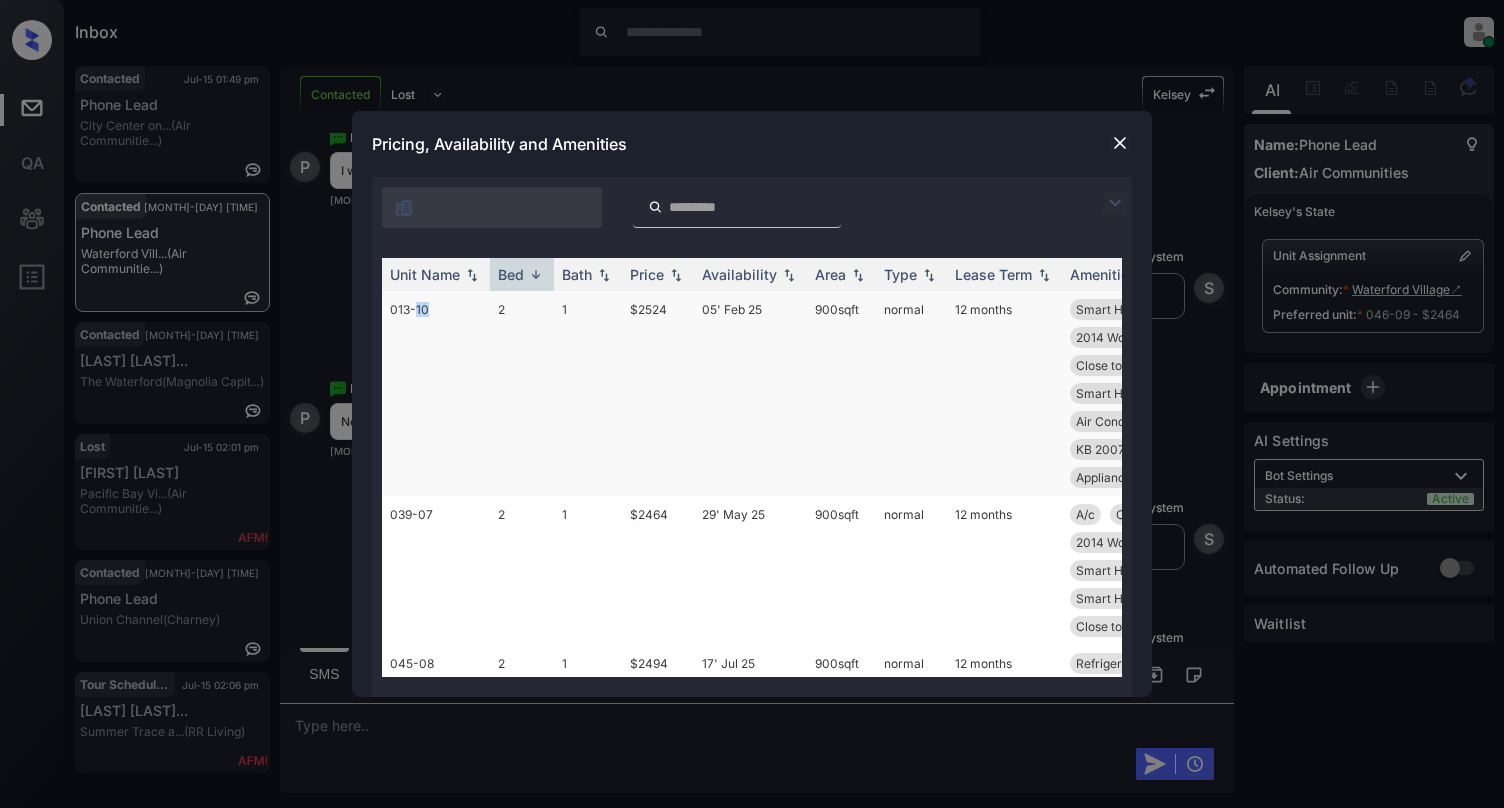 click on "013-10" at bounding box center (436, 393) 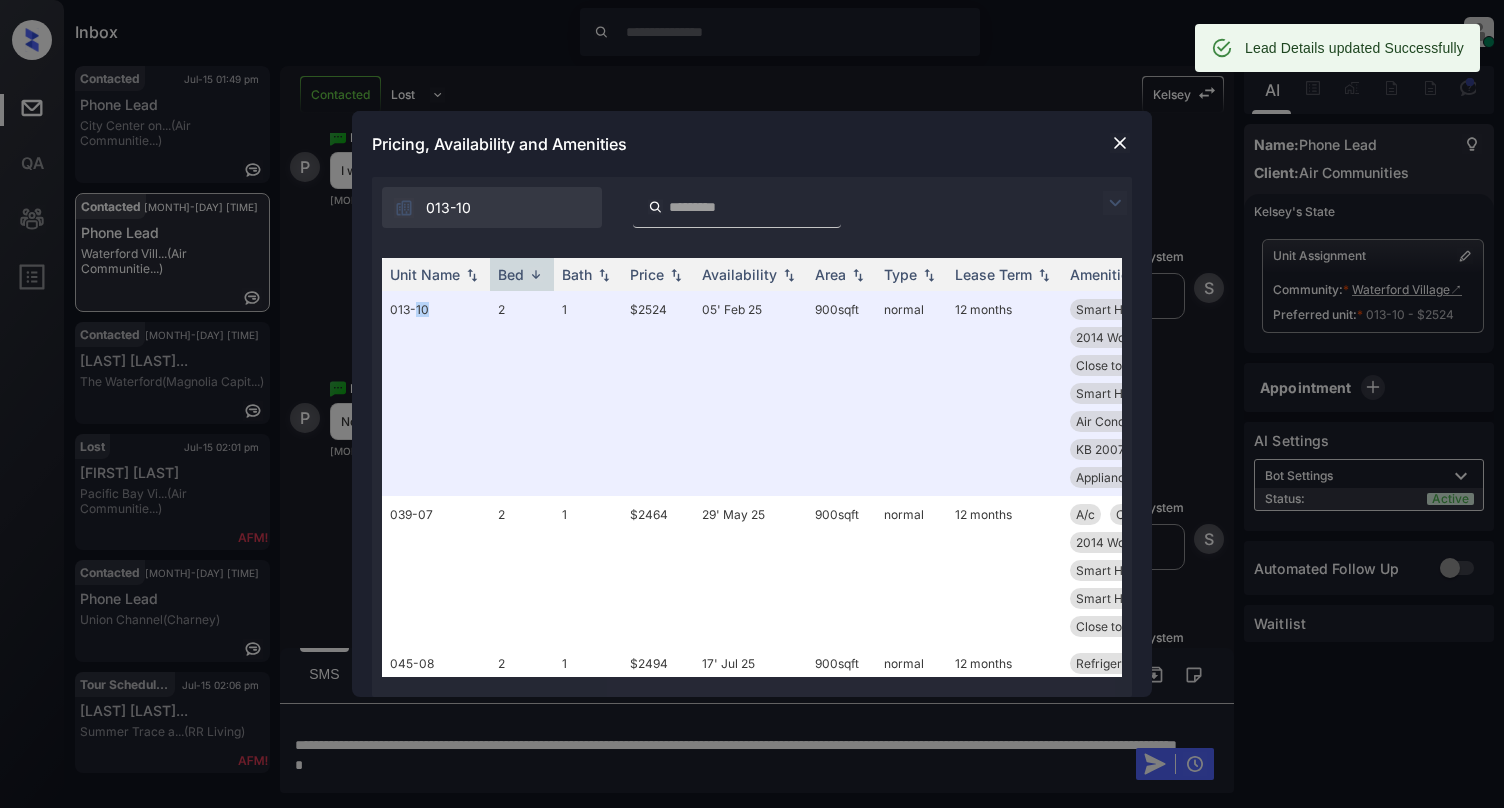 click at bounding box center (1120, 143) 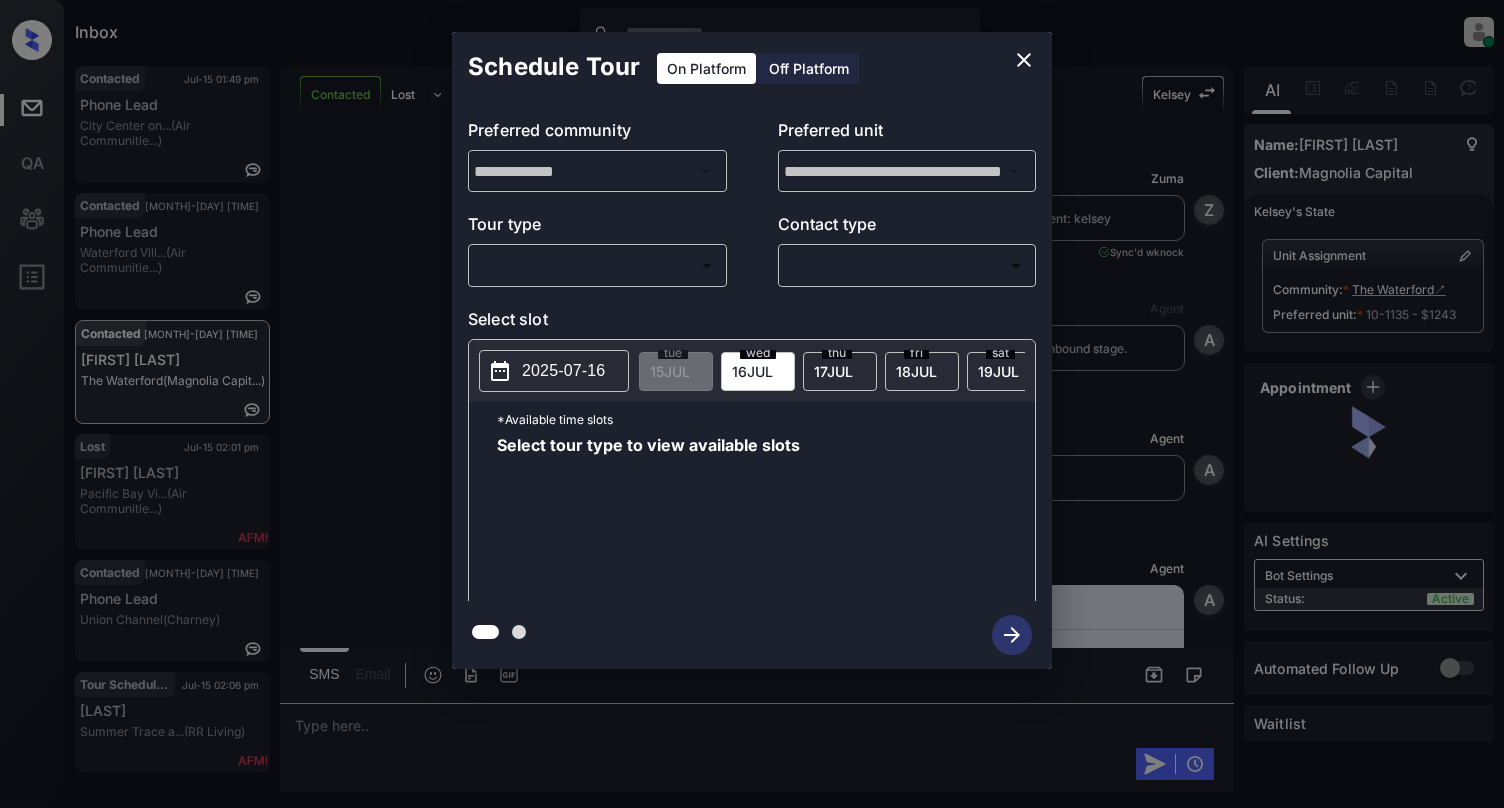 scroll, scrollTop: 0, scrollLeft: 0, axis: both 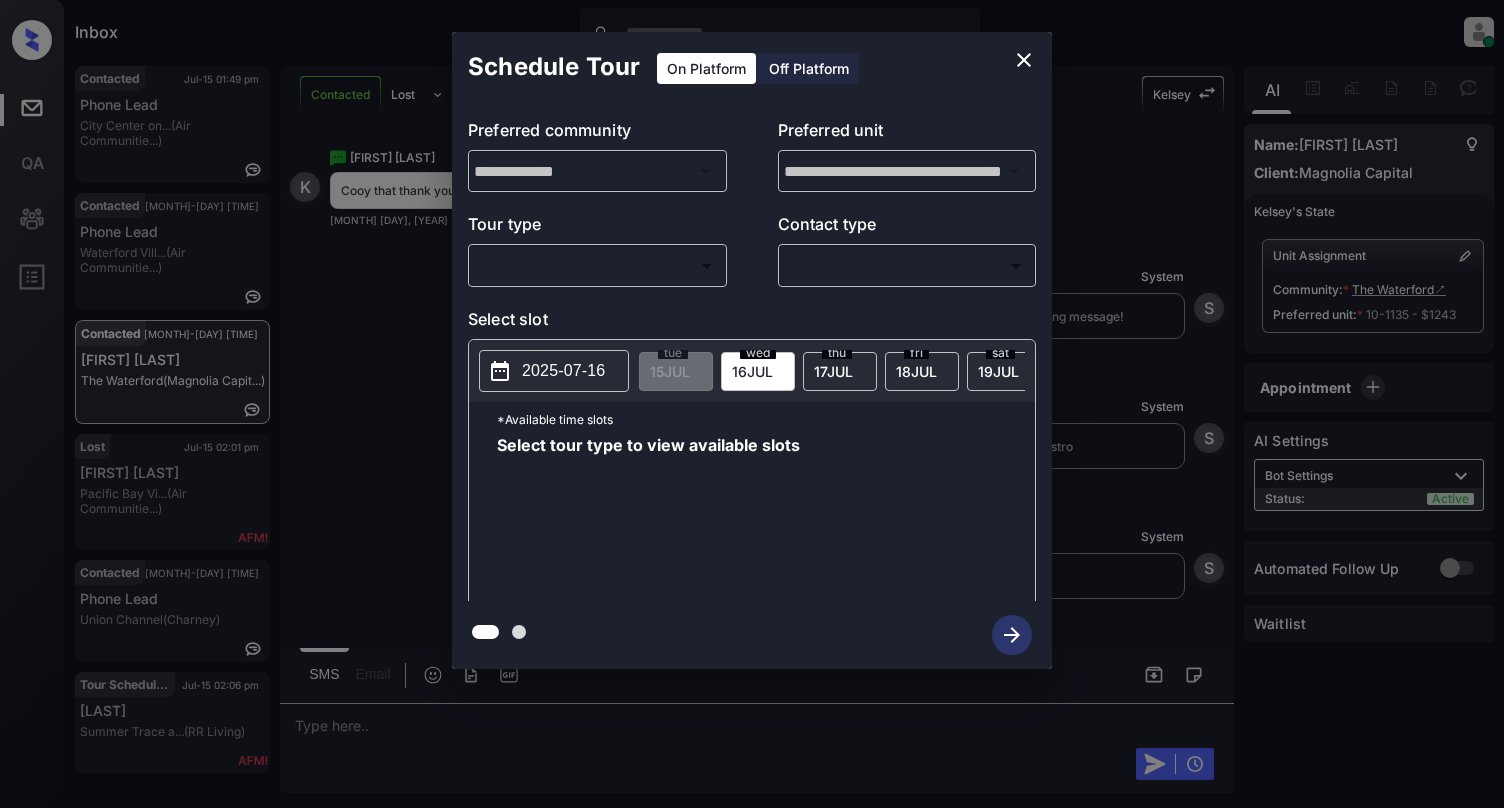 click on "Inbox [LAST] [LAST] Online Set yourself   offline Set yourself   on break Profile Switch to  light  mode Sign out Contacted [MONTH]-[DAY] [TIME]   Phone Lead City Center on...  (Air Communitie...) Contacted [MONTH]-[DAY] [TIME]   Phone Lead Waterford Vill...  (Air Communitie...) Contacted [MONTH]-[DAY] [TIME]   [FIRST] [LAST] The Waterford  (Magnolia Capit...) Lost [MONTH]-[DAY] [TIME]   [LAST] [LAST] Pacific Bay Vi...  (Air Communitie...) Contacted [MONTH]-[DAY] [TIME]   Phone Lead Union Channel  (Charney) Tour Scheduled [MONTH]-[DAY] [TIME]   [LAST] [LAST] Summer Trace a...  (RR Living) Contacted Lost Lead Sentiment: Angry Upon sliding the acknowledgement:  Lead will move to lost stage. * ​ SMS and call option will be set to opt out. AFM will be turned off for the lead. [LAST] [LAST] New Message Zuma Lead transferred to leasing agent: [LAST] [MONTH] [DAY], [YEAR] [TIME]  Sync'd w  knock [LAST] New Message Agent Lead created via webhook in Inbound stage. [MONTH] [DAY], [YEAR] [TIME] A New Message Agent AFM Request sent to [LAST]. [MONTH] [DAY], [YEAR] [TIME] A A [LAST]" at bounding box center (752, 404) 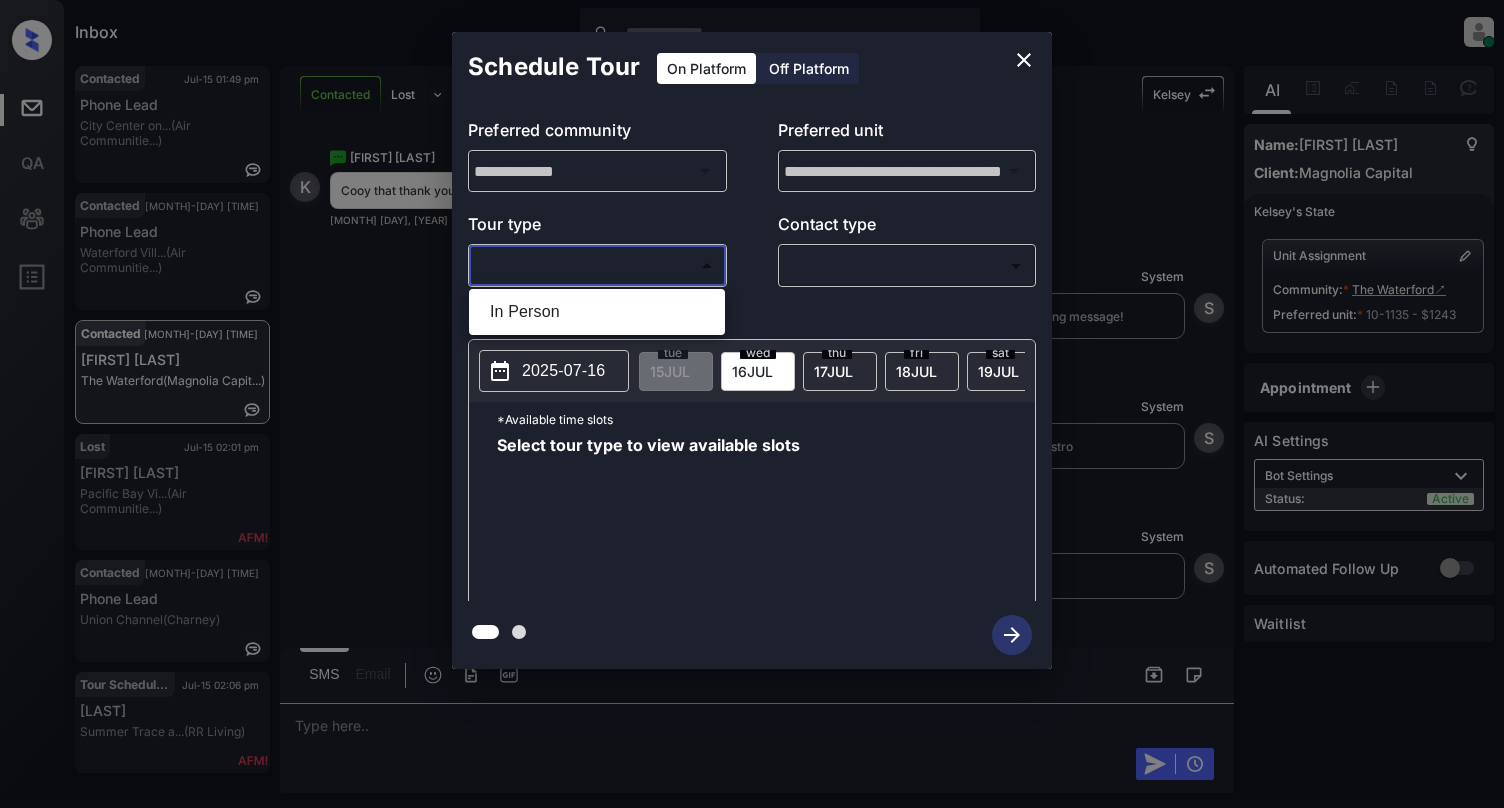 click at bounding box center [752, 404] 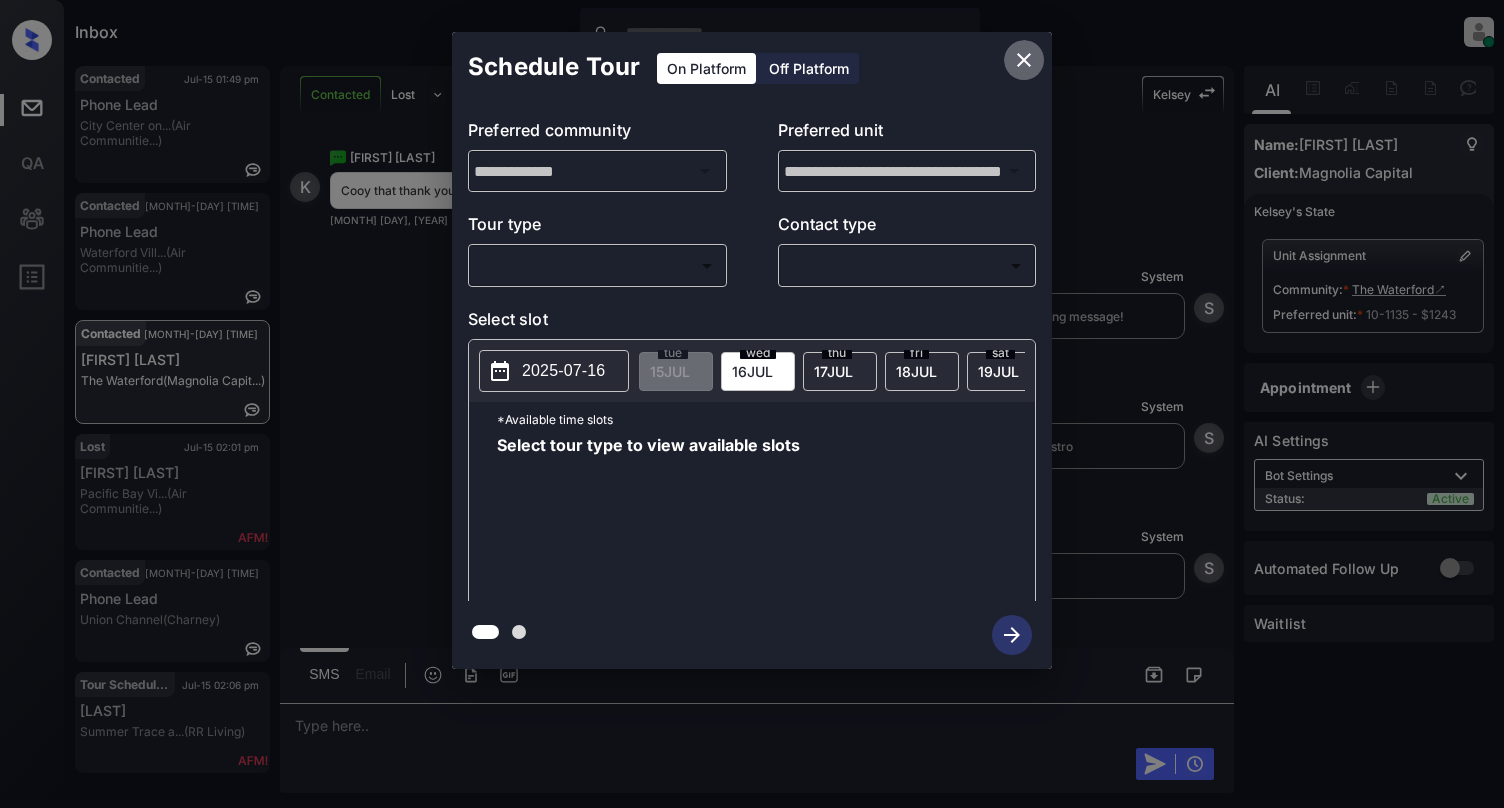 click 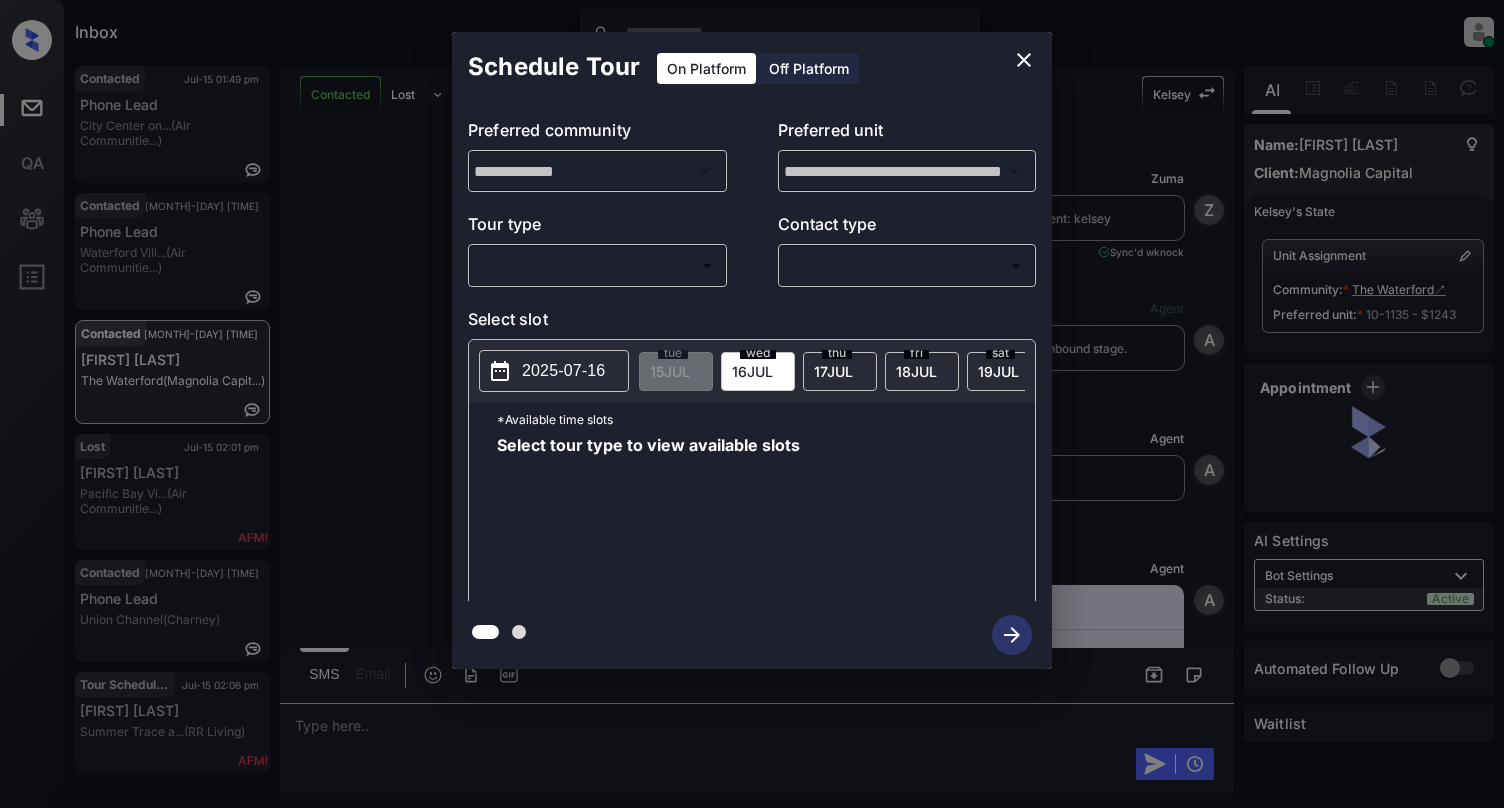 scroll, scrollTop: 0, scrollLeft: 0, axis: both 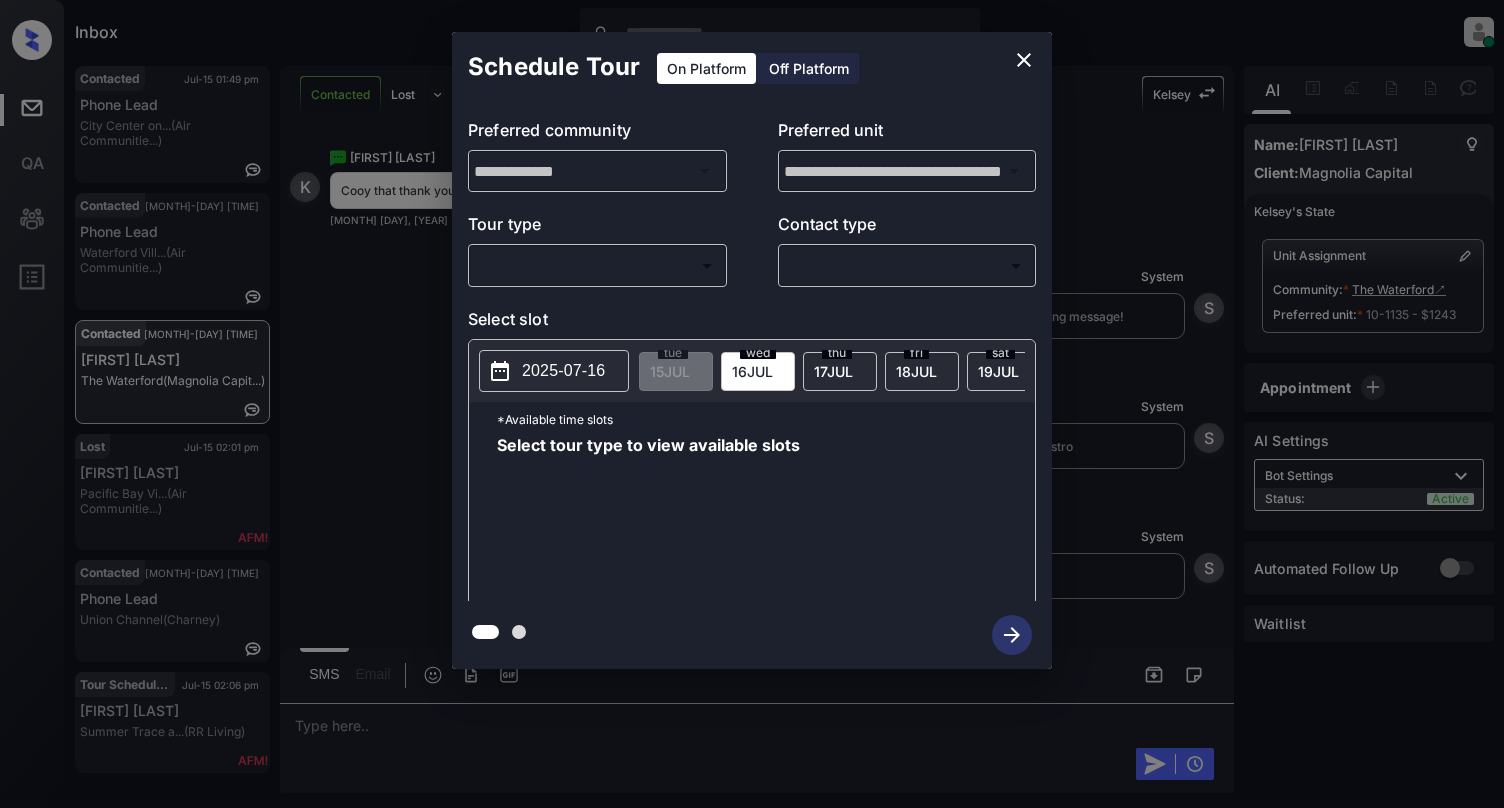 click on "​ ​" at bounding box center [597, 265] 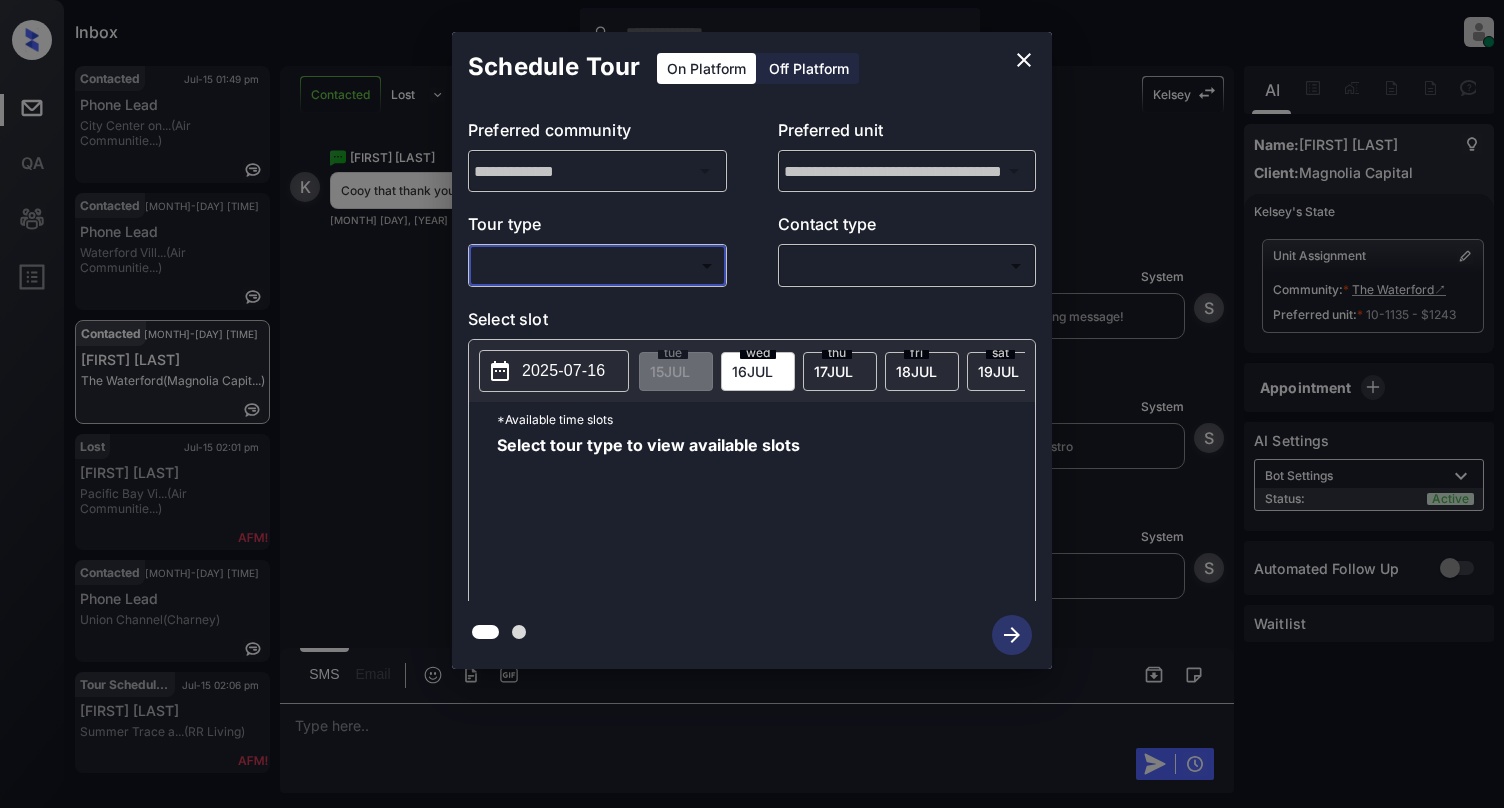 click on "Inbox Cynthia Montañez Online Set yourself   offline Set yourself   on break Profile Switch to  light  mode Sign out Contacted Jul-15 01:49 pm   Phone Lead City Center on...  (Air Communitie...) Contacted Jul-15 01:51 pm   Phone Lead Waterford Vill...  (Air Communitie...) Contacted Jul-15 01:54 pm   Kevin Swain The Waterford  (Magnolia Capit...) Lost Jul-15 02:01 pm   Dorothy Moon Pacific Bay Vi...  (Air Communitie...) Contacted Jul-15 02:02 pm   Phone Lead Union Channel  (Charney) Tour Scheduled Jul-15 02:06 pm   Zarina Housema... Summer Trace a...  (RR Living) Contacted Lost Lead Sentiment: Angry Upon sliding the acknowledgement:  Lead will move to lost stage. * ​ SMS and call option will be set to opt out. AFM will be turned off for the lead. Kelsey New Message Zuma Lead transferred to leasing agent: kelsey Jul 13, 2025 11:32 am  Sync'd w  knock Z New Message Agent Lead created via webhook in Inbound stage. Jul 13, 2025 11:32 am A New Message Agent AFM Request sent to Kelsey. Jul 13, 2025 11:32 am A A K" at bounding box center [752, 404] 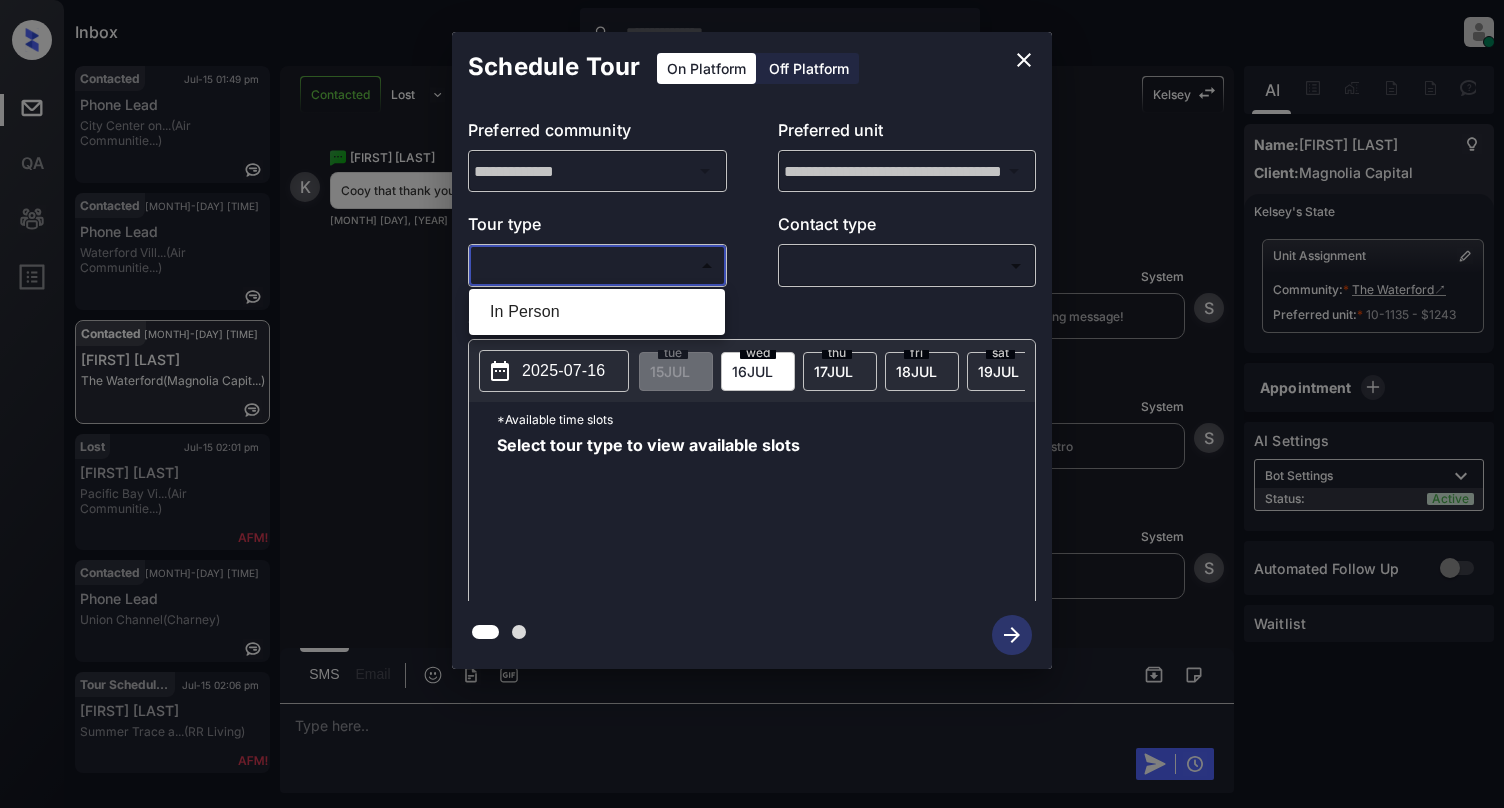 click on "In Person" at bounding box center [597, 312] 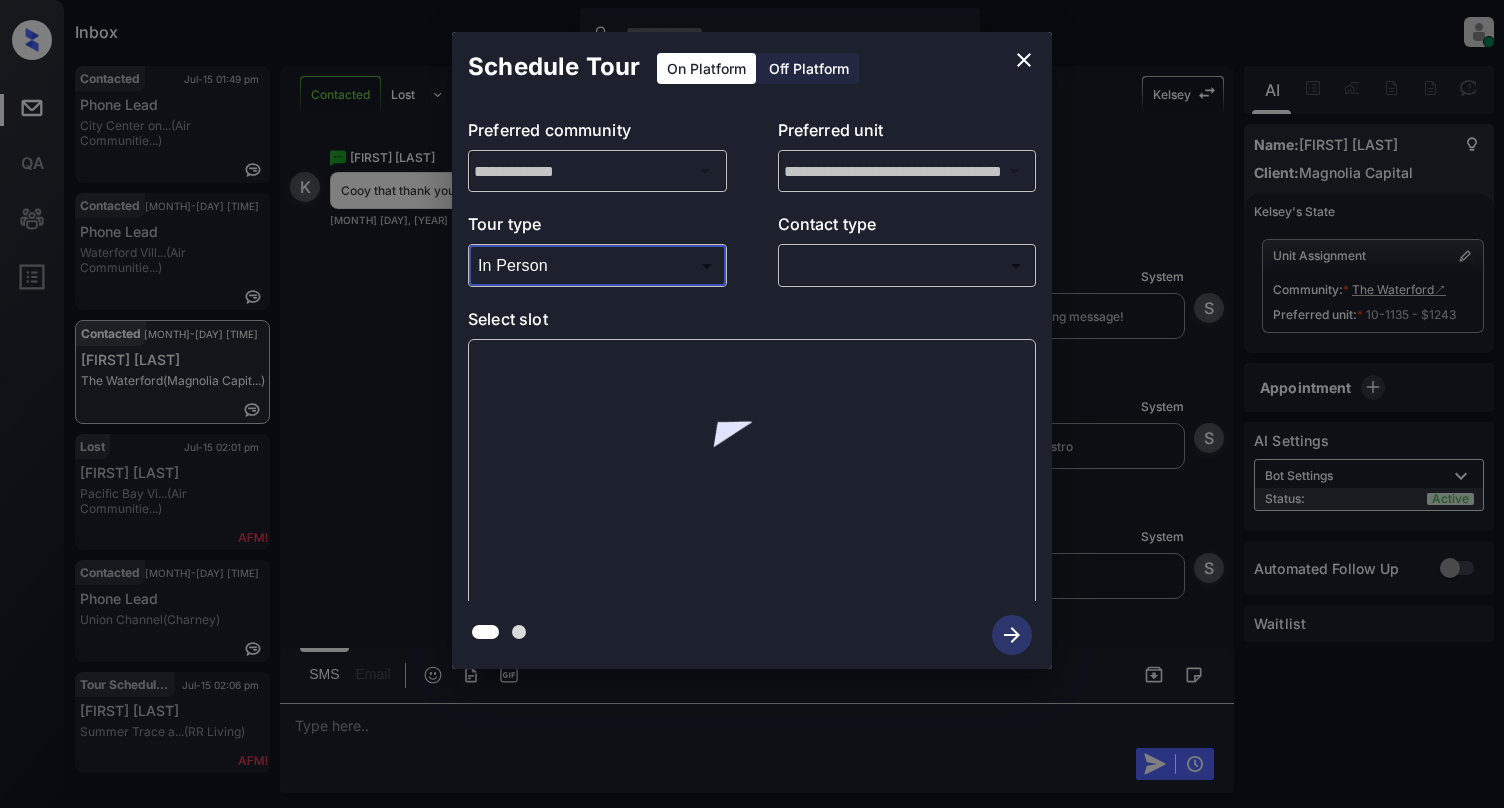 click on "Inbox Cynthia Montañez Online Set yourself   offline Set yourself   on break Profile Switch to  light  mode Sign out Contacted Jul-15 01:49 pm   Phone Lead City Center on...  (Air Communitie...) Contacted Jul-15 01:51 pm   Phone Lead Waterford Vill...  (Air Communitie...) Contacted Jul-15 01:54 pm   Kevin Swain The Waterford  (Magnolia Capit...) Lost Jul-15 02:01 pm   Dorothy Moon Pacific Bay Vi...  (Air Communitie...) Contacted Jul-15 02:02 pm   Phone Lead Union Channel  (Charney) Tour Scheduled Jul-15 02:06 pm   Zarina Housema... Summer Trace a...  (RR Living) Contacted Lost Lead Sentiment: Angry Upon sliding the acknowledgement:  Lead will move to lost stage. * ​ SMS and call option will be set to opt out. AFM will be turned off for the lead. Kelsey New Message Zuma Lead transferred to leasing agent: kelsey Jul 13, 2025 11:32 am  Sync'd w  knock Z New Message Agent Lead created via webhook in Inbound stage. Jul 13, 2025 11:32 am A New Message Agent AFM Request sent to Kelsey. Jul 13, 2025 11:32 am A A K" at bounding box center (752, 404) 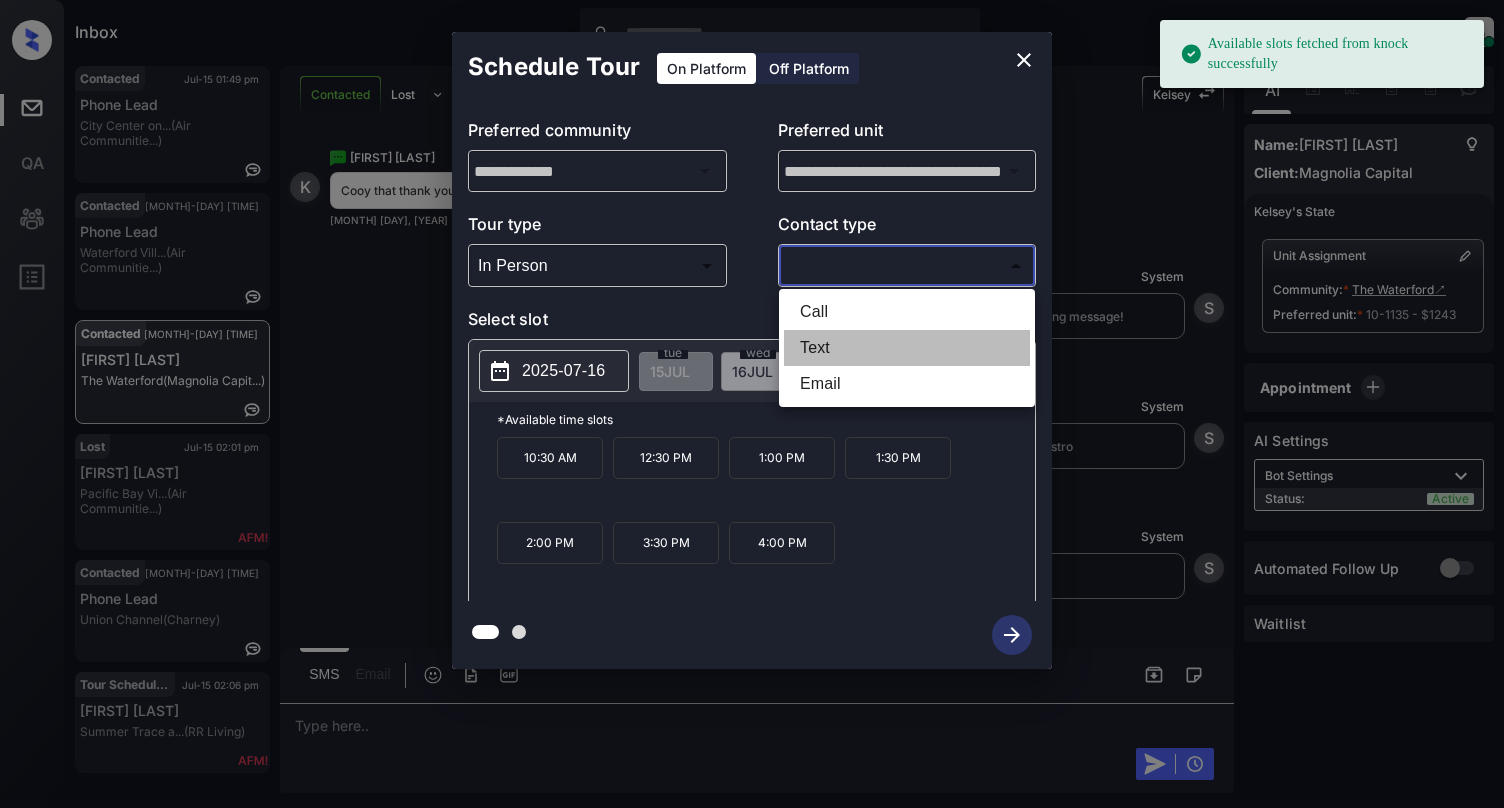click on "Text" at bounding box center [907, 348] 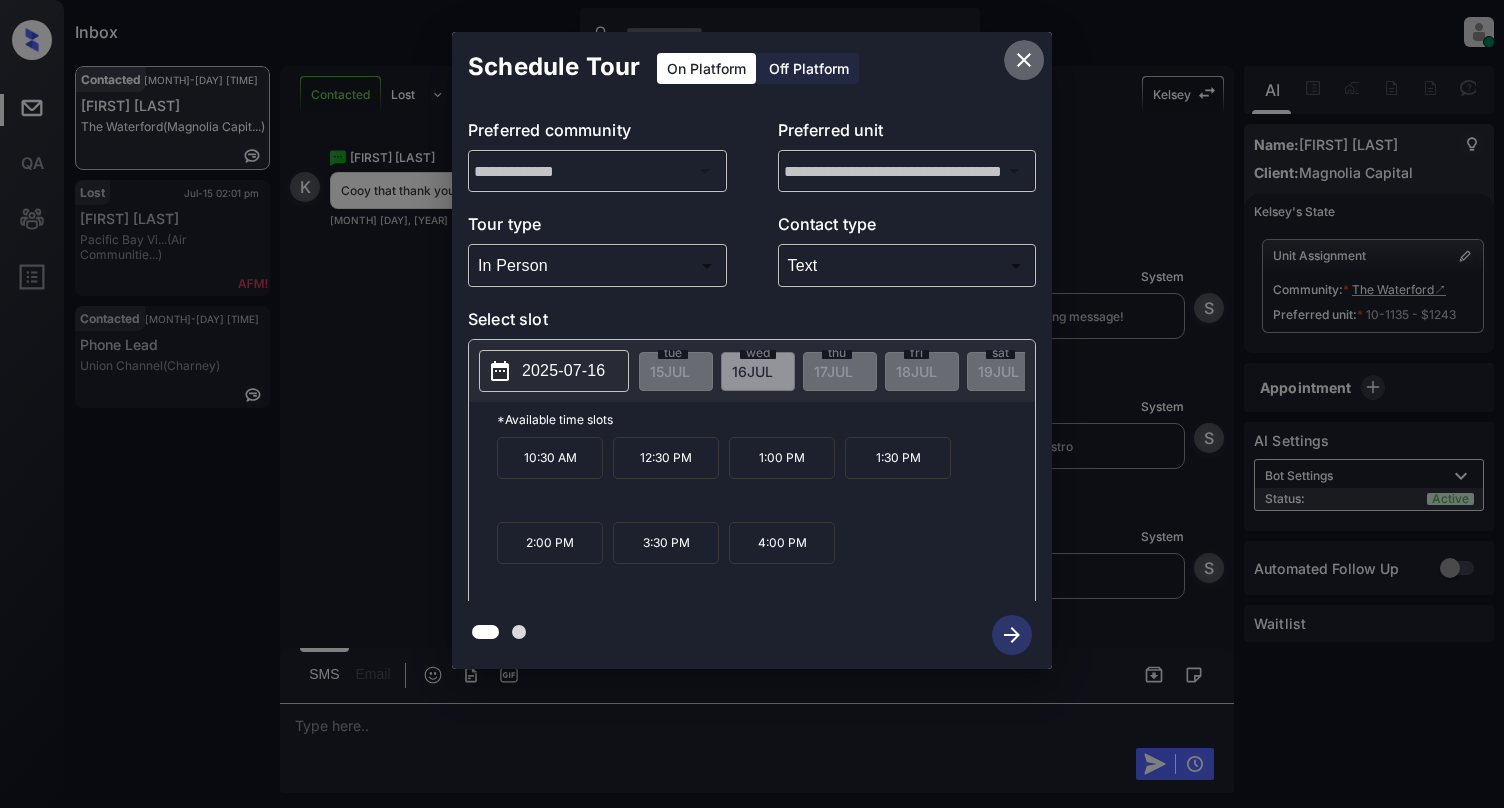 click 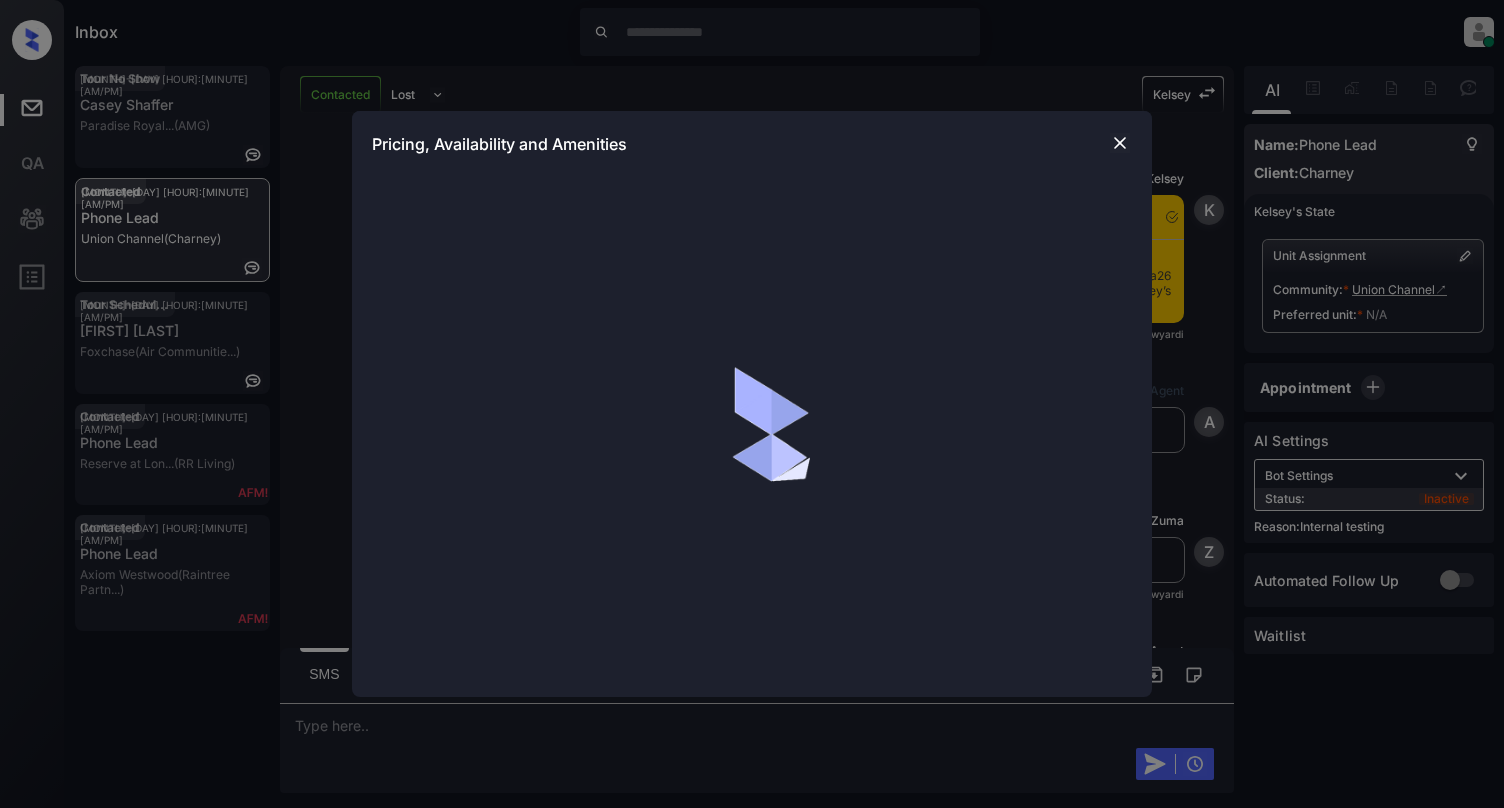 scroll, scrollTop: 0, scrollLeft: 0, axis: both 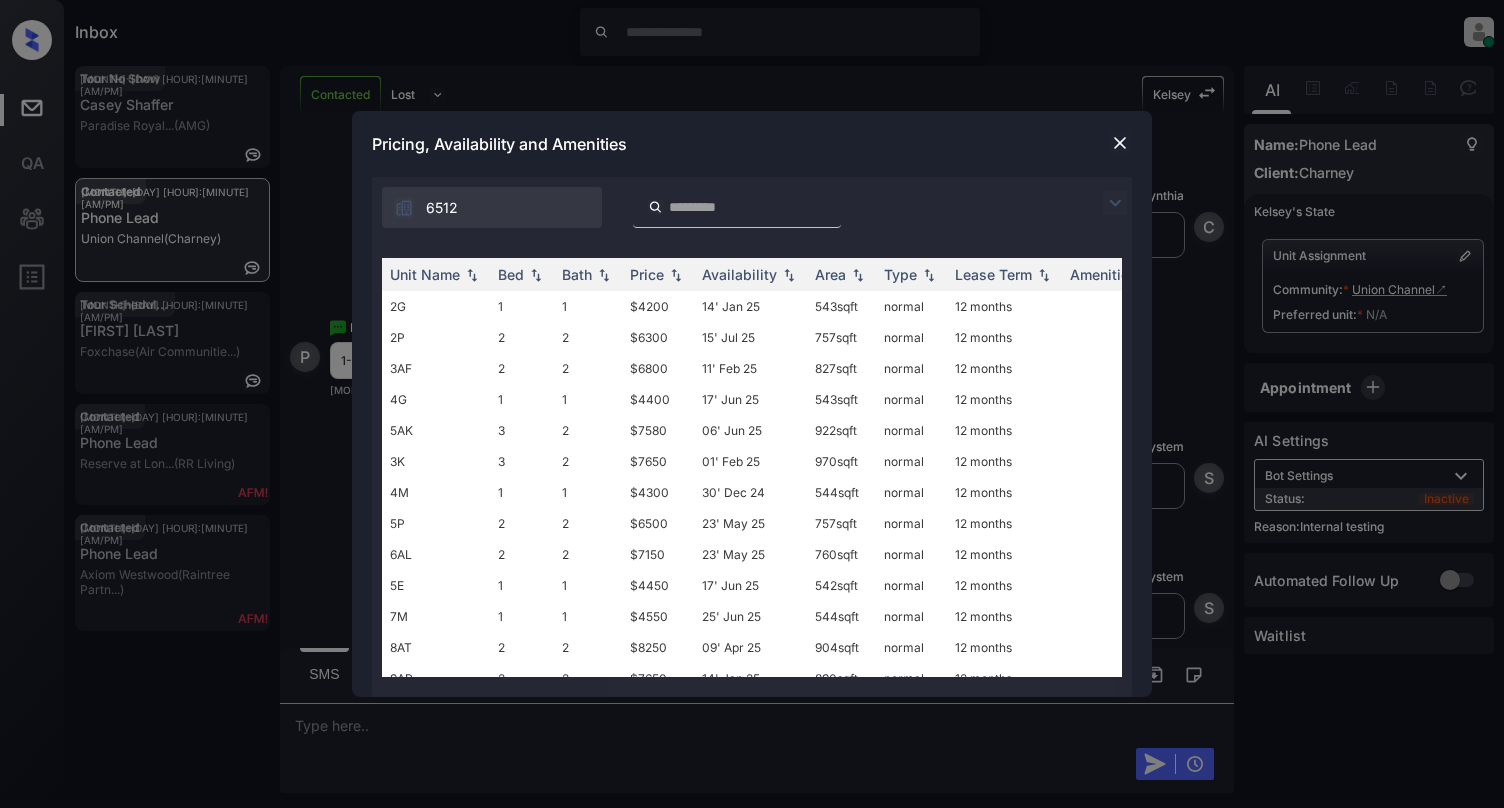 click at bounding box center [1120, 143] 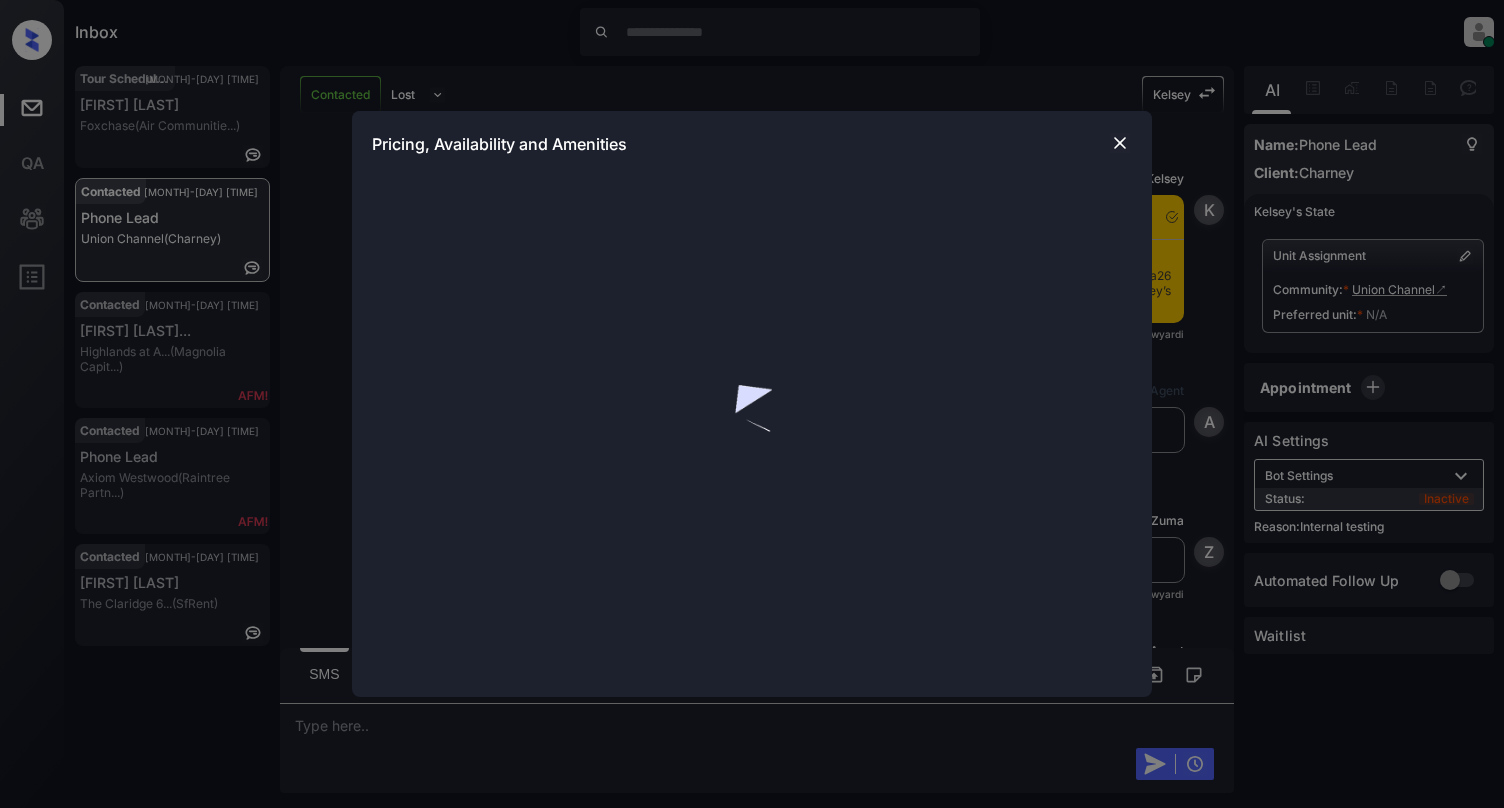 scroll, scrollTop: 0, scrollLeft: 0, axis: both 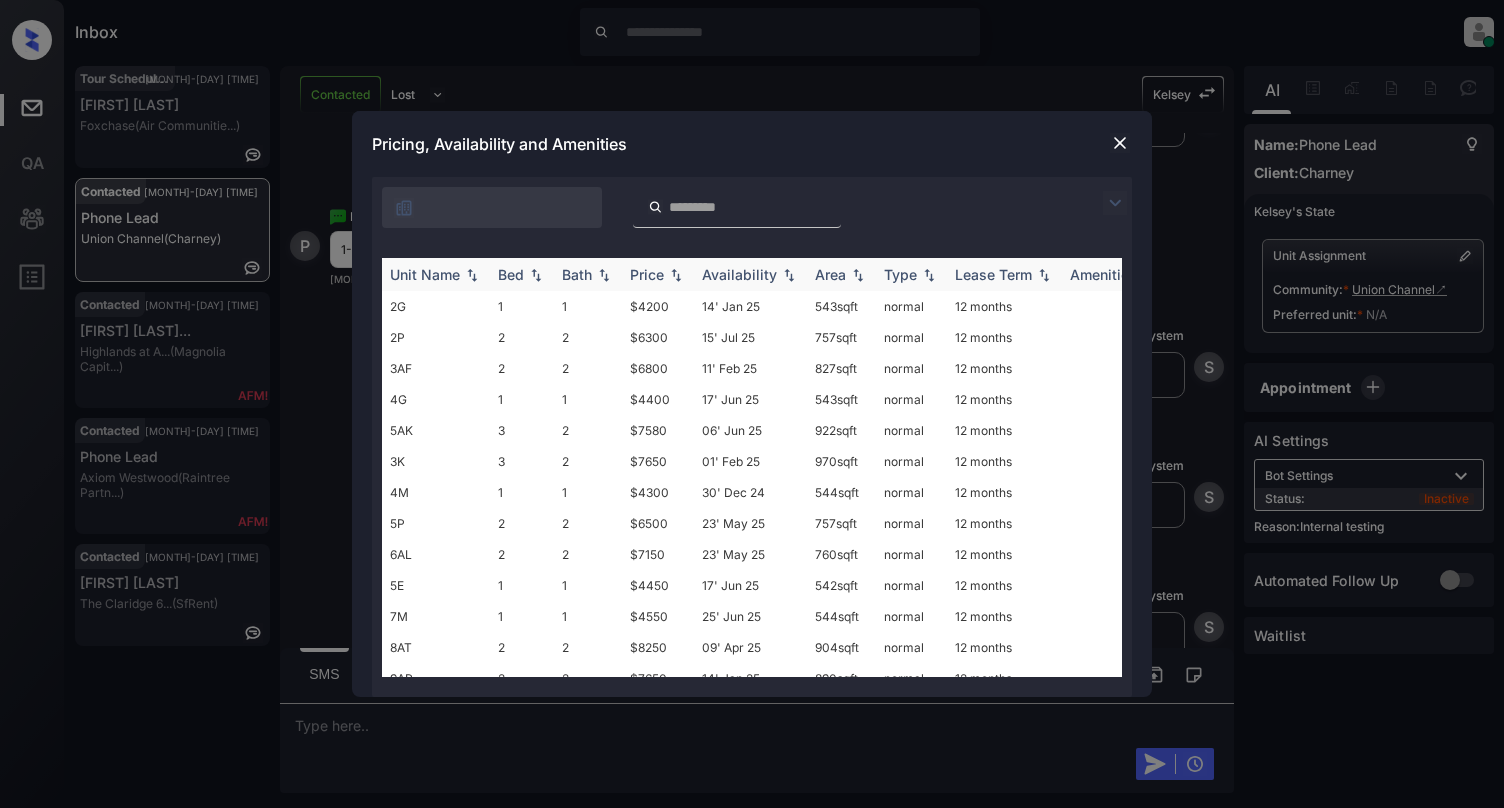 click at bounding box center (472, 275) 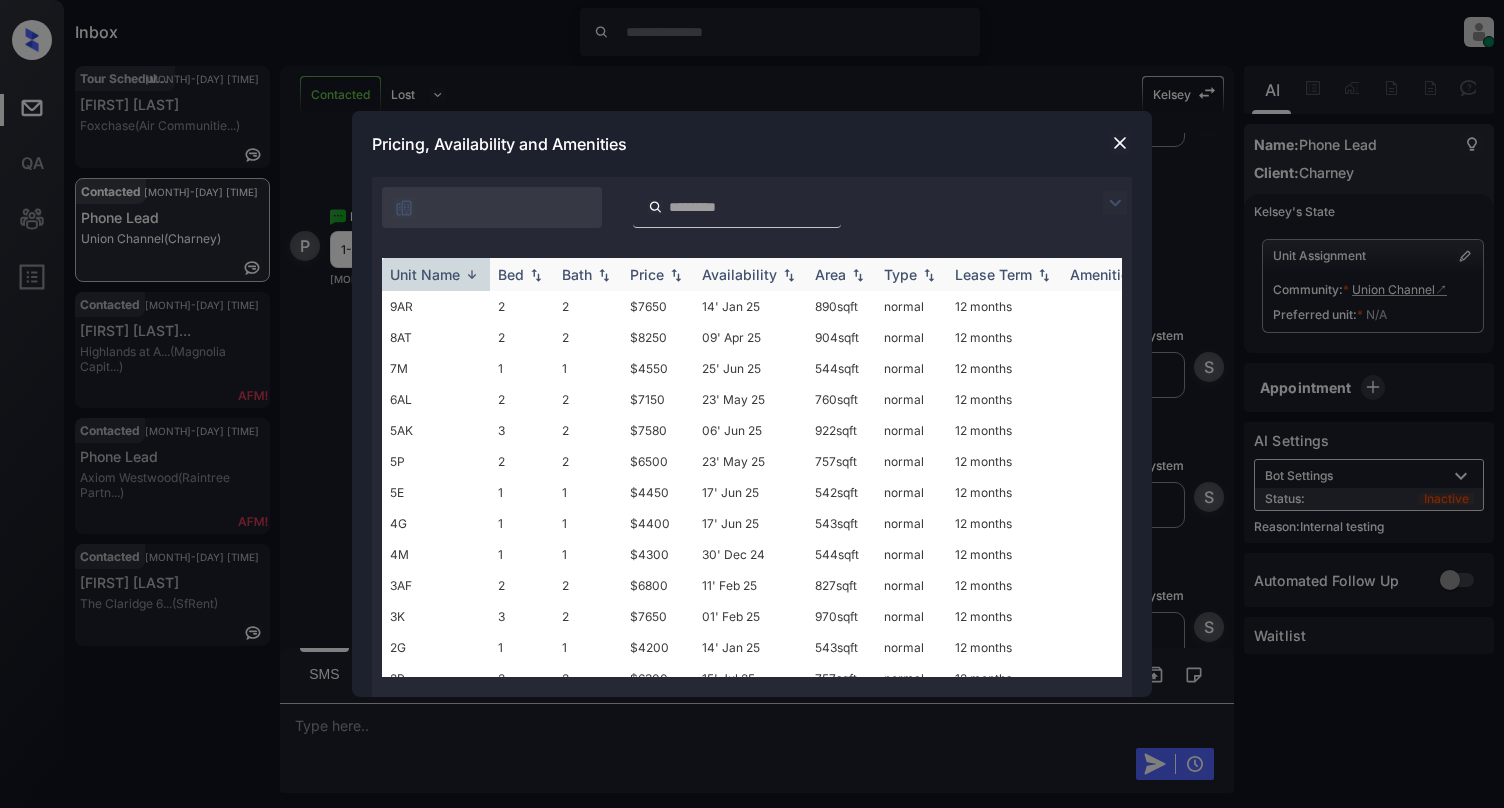 click at bounding box center (472, 274) 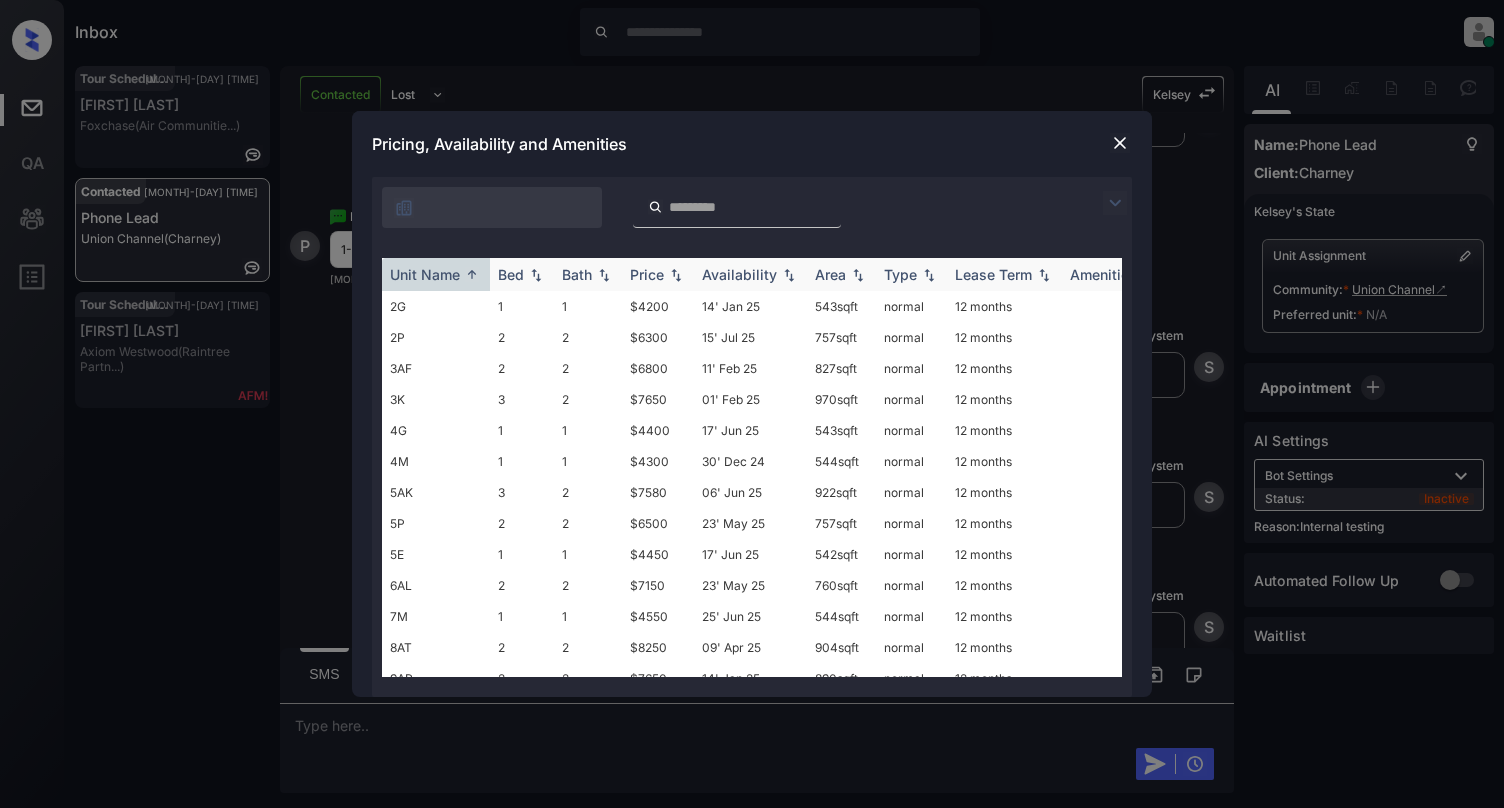 click at bounding box center [536, 275] 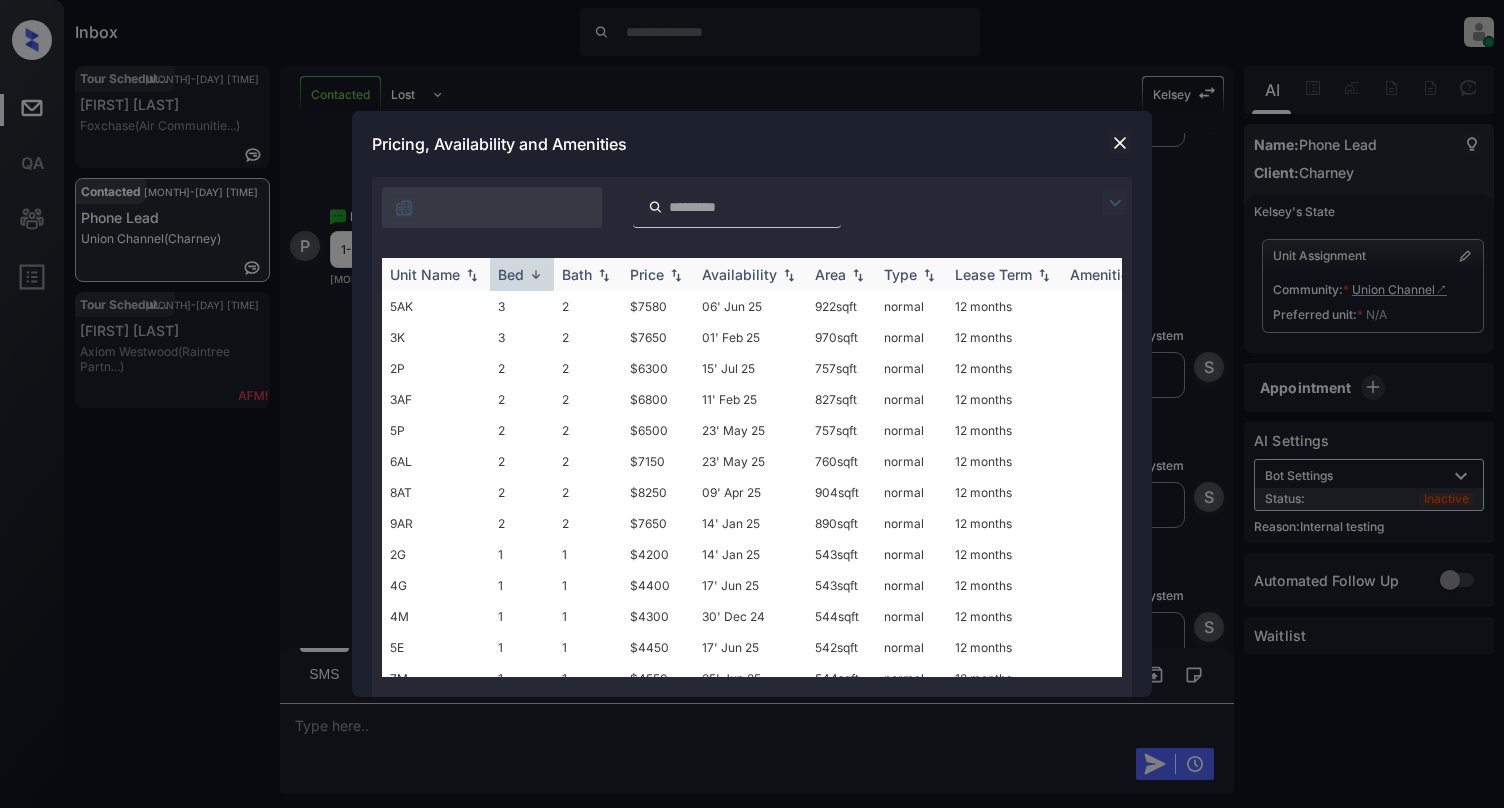 click at bounding box center (536, 274) 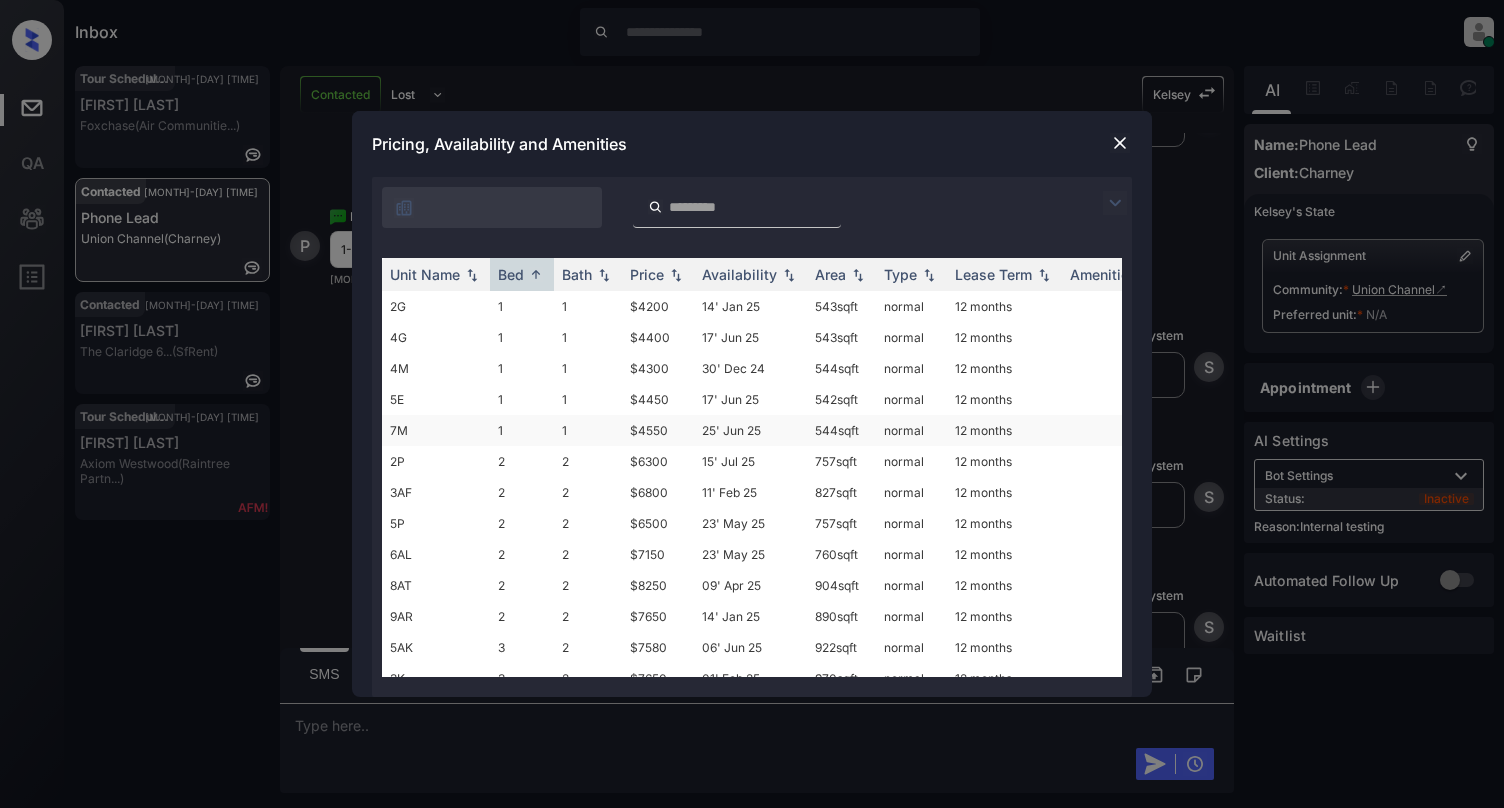 click on "7M" at bounding box center [436, 430] 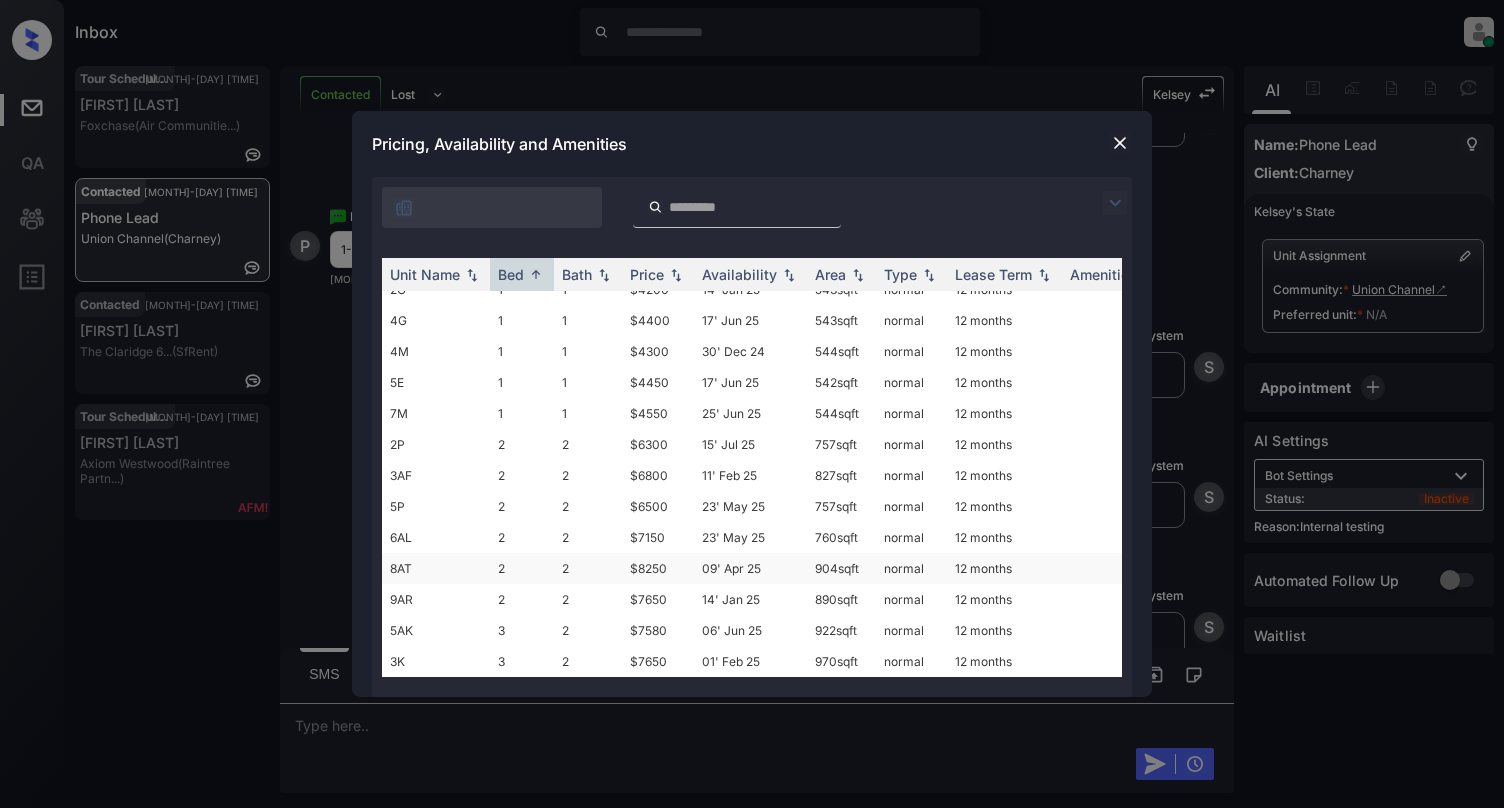 scroll, scrollTop: 33, scrollLeft: 0, axis: vertical 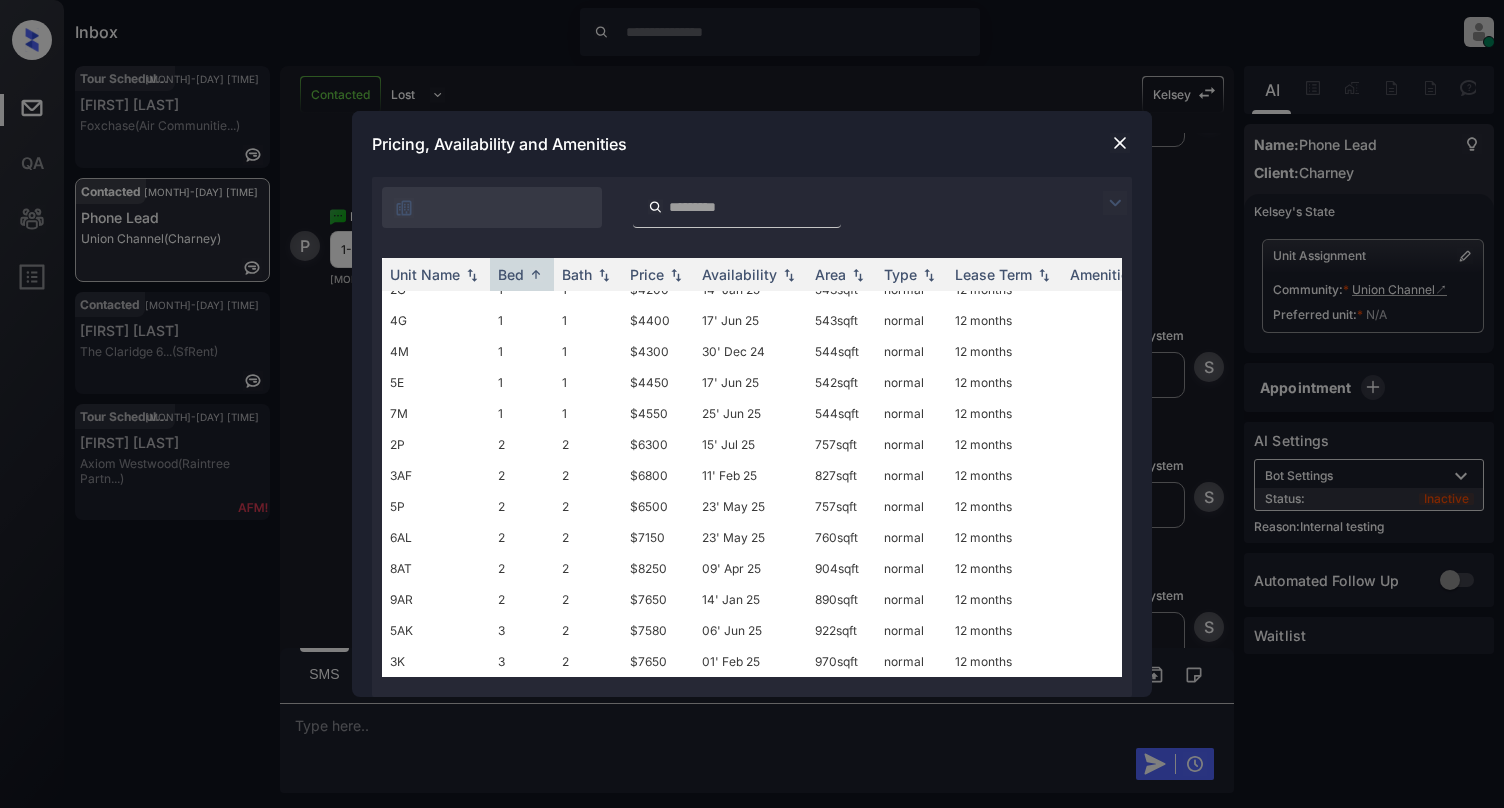 click at bounding box center (1120, 144) 